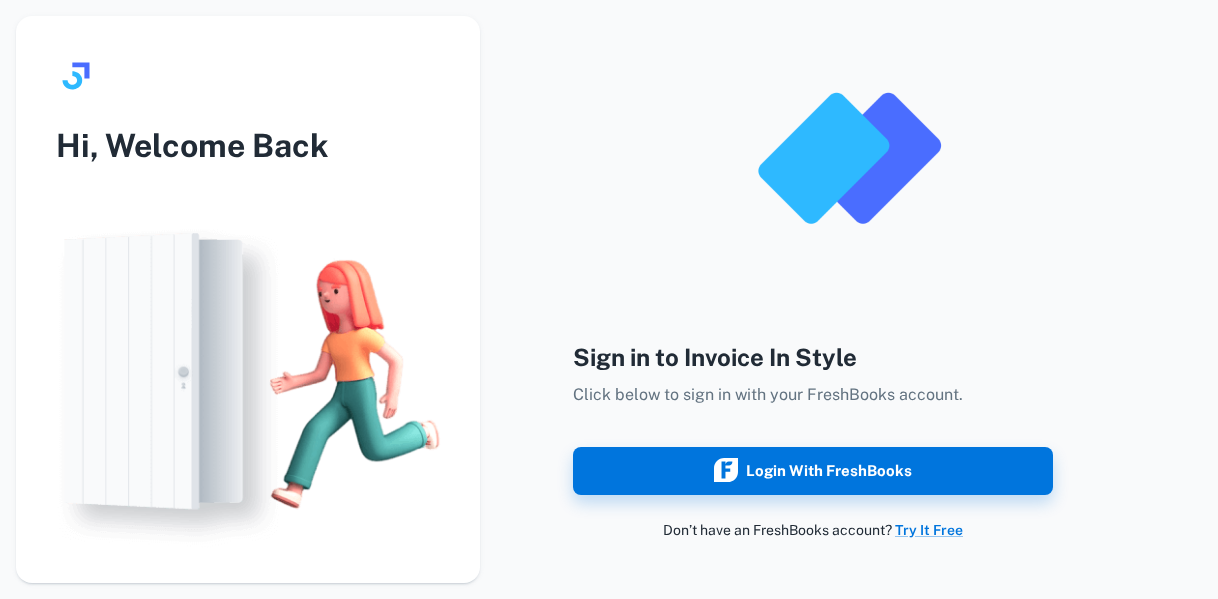 scroll, scrollTop: 0, scrollLeft: 0, axis: both 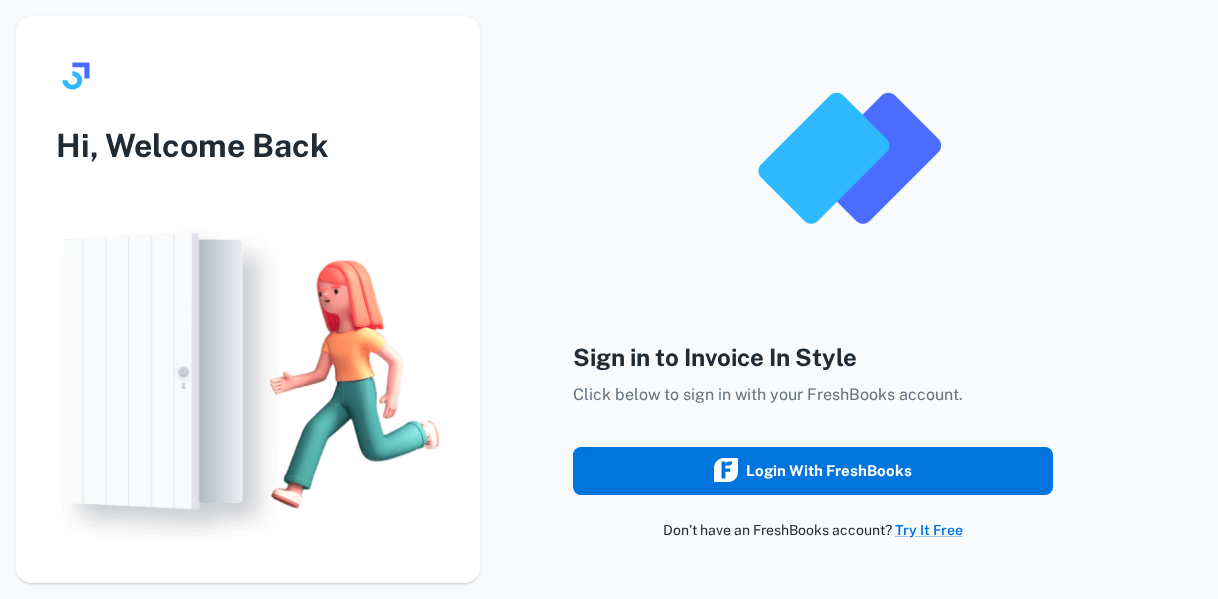 click on "Login with FreshBooks" at bounding box center (813, 471) 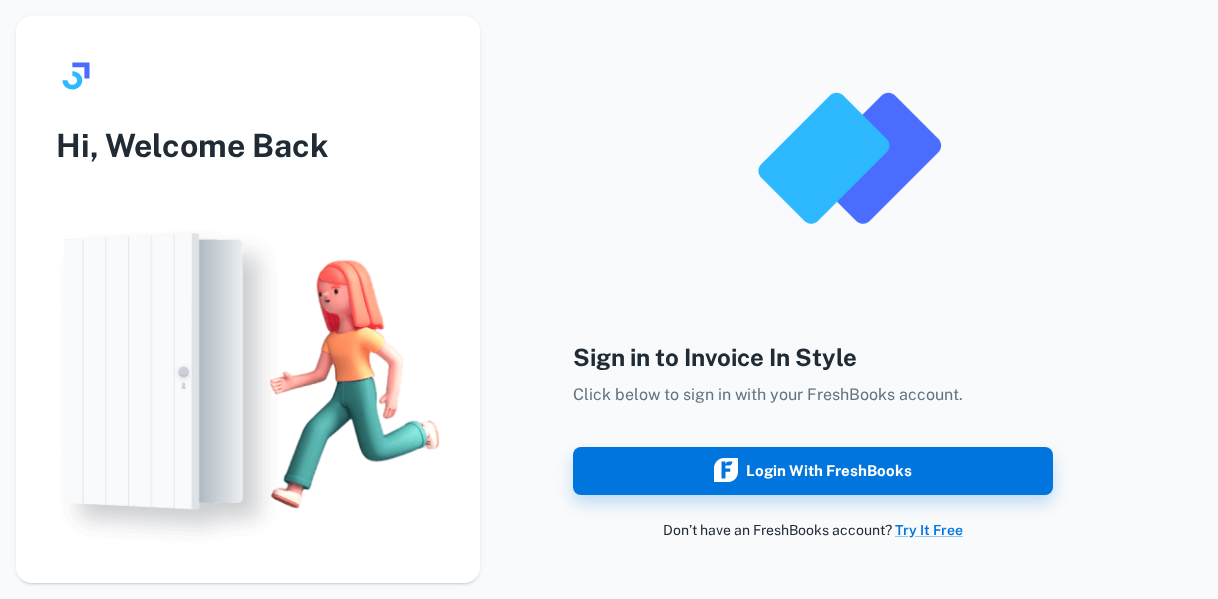 scroll, scrollTop: 0, scrollLeft: 0, axis: both 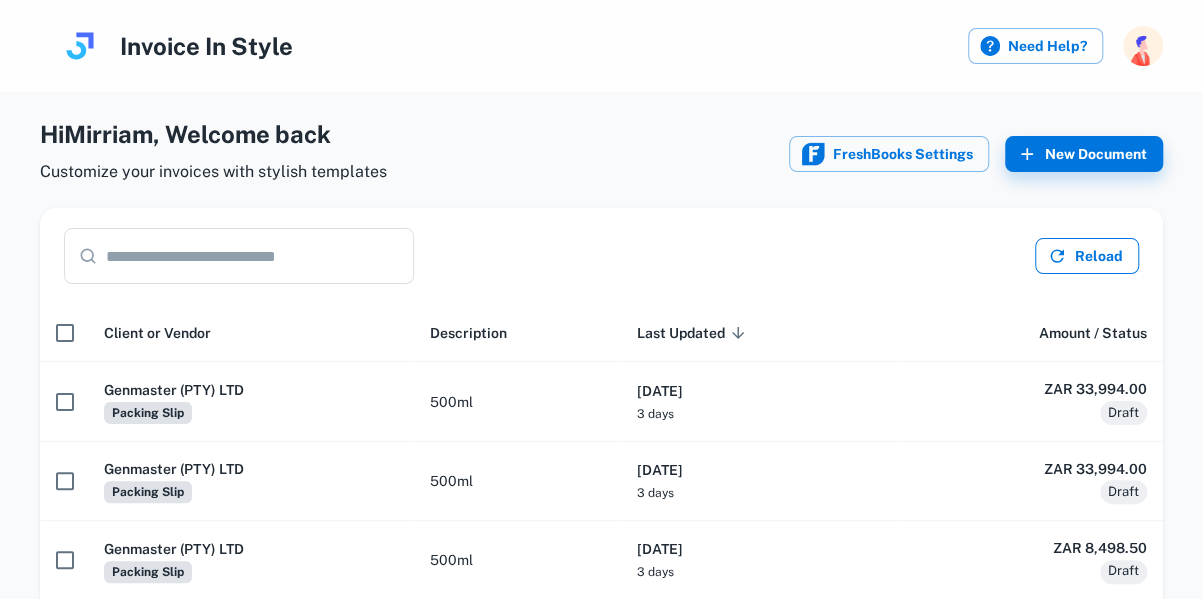 click on "Reload" at bounding box center [1087, 256] 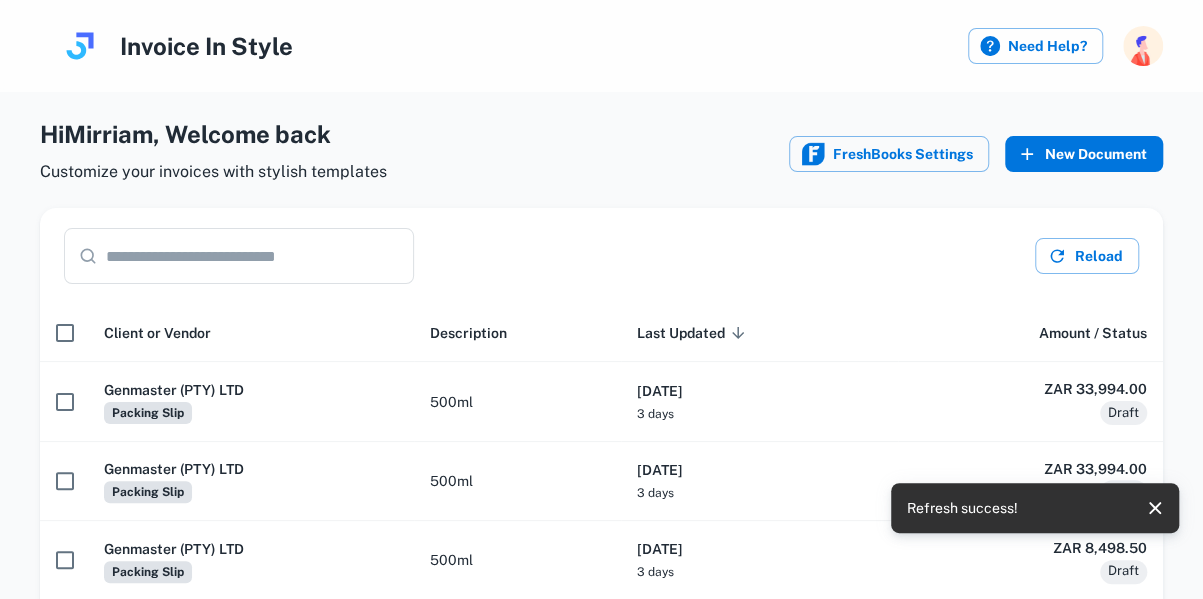 click on "New Document" at bounding box center [1084, 154] 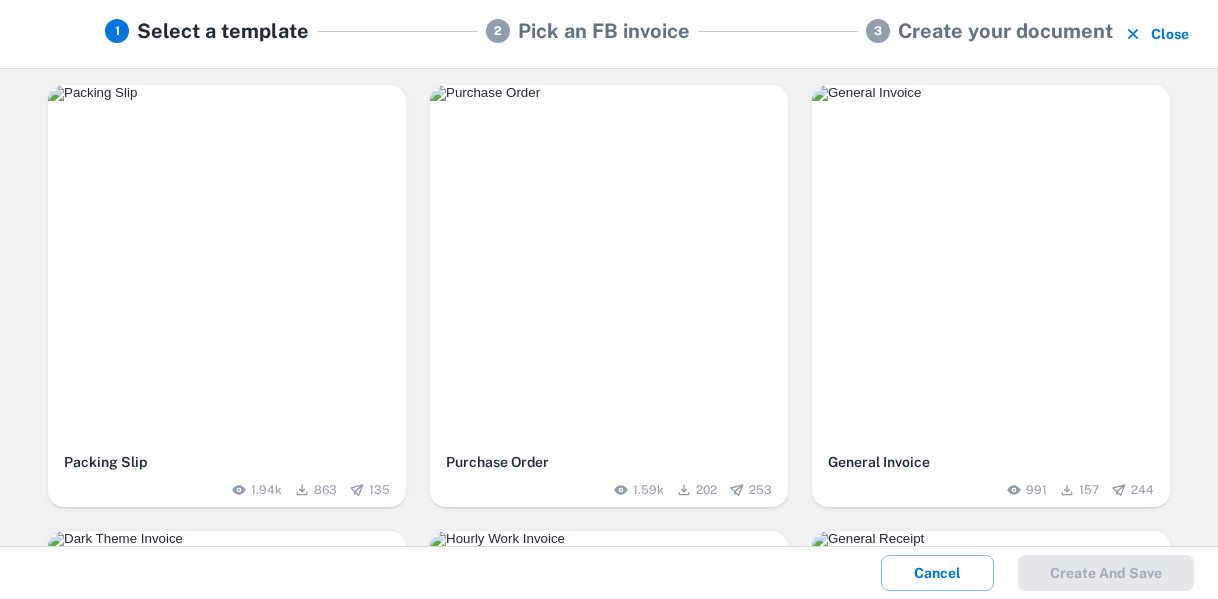 click at bounding box center (227, 93) 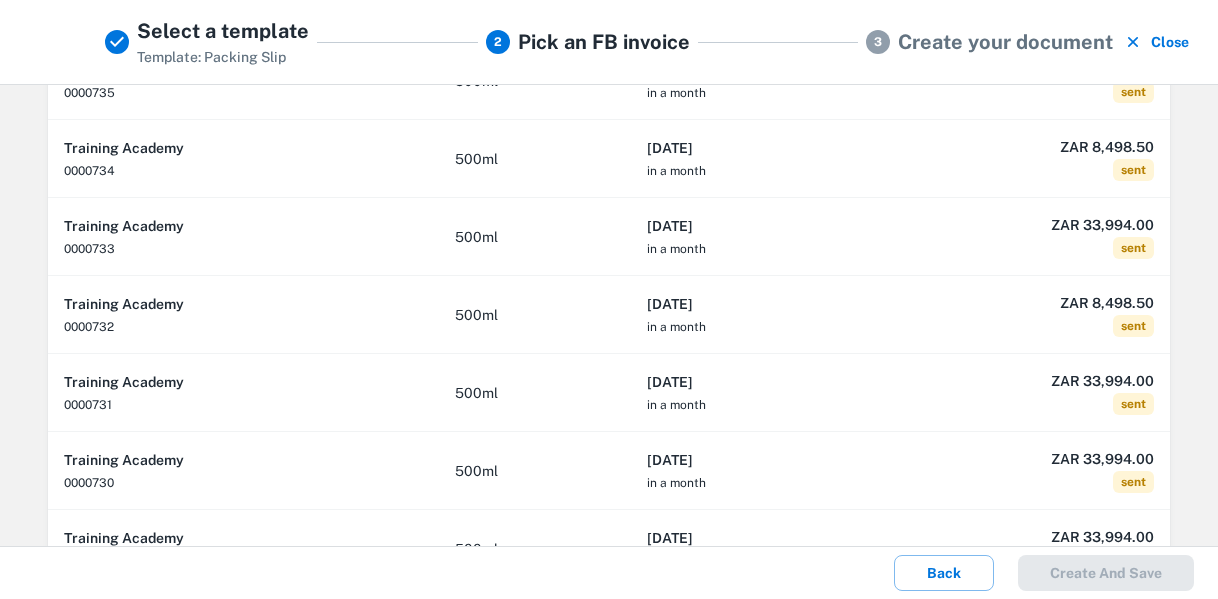 scroll, scrollTop: 346, scrollLeft: 0, axis: vertical 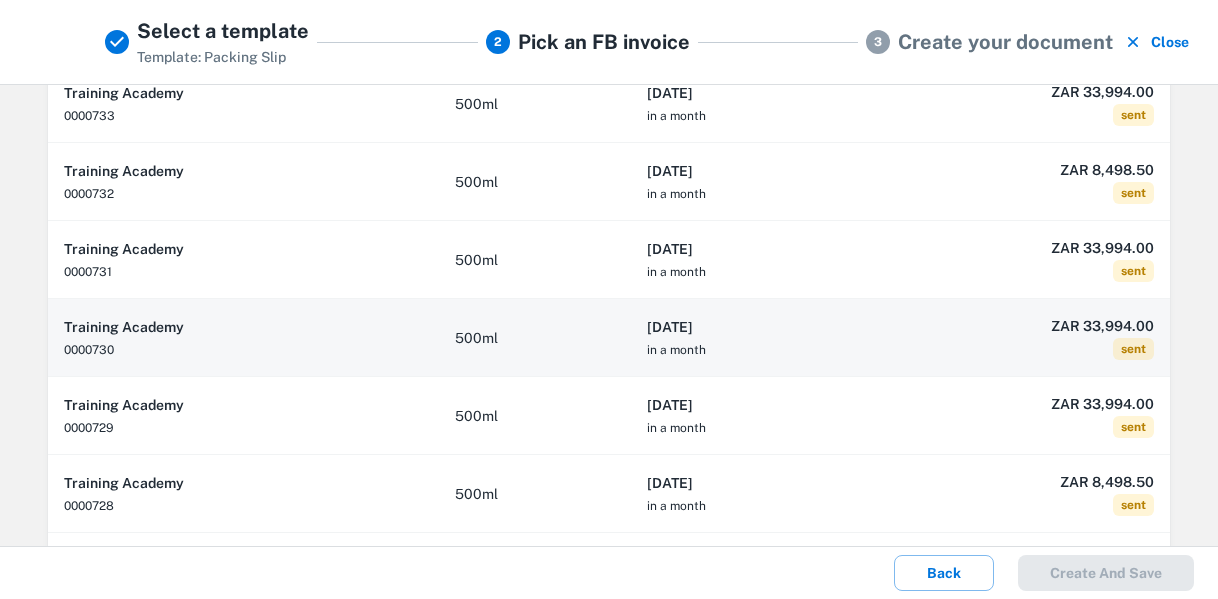 click on "[DATE] in a month" at bounding box center (759, 338) 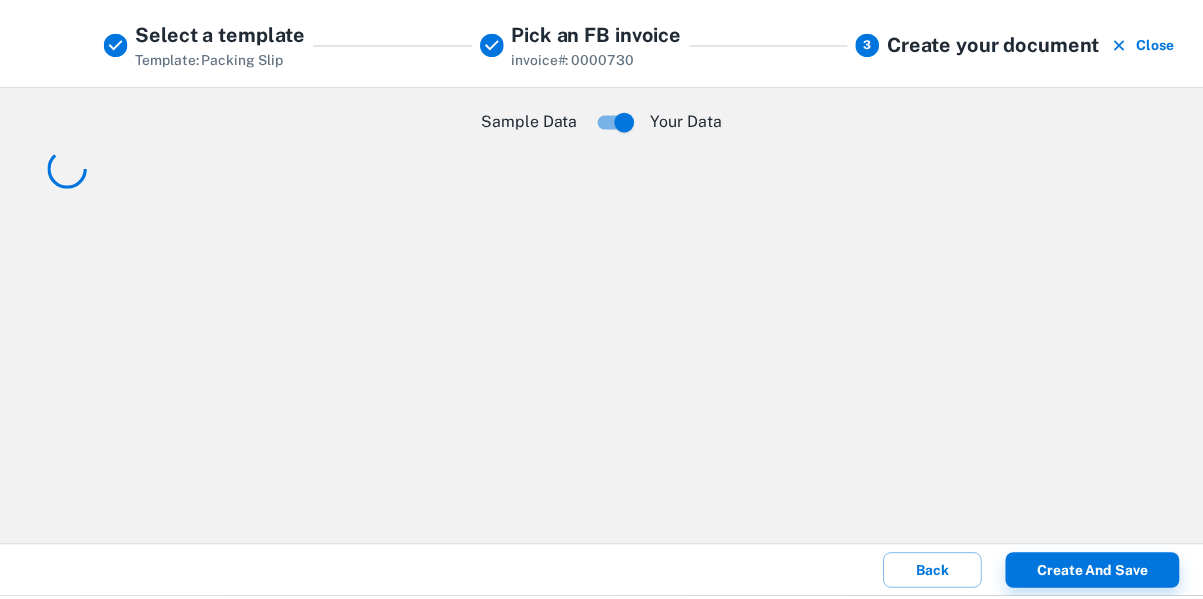 scroll, scrollTop: 0, scrollLeft: 0, axis: both 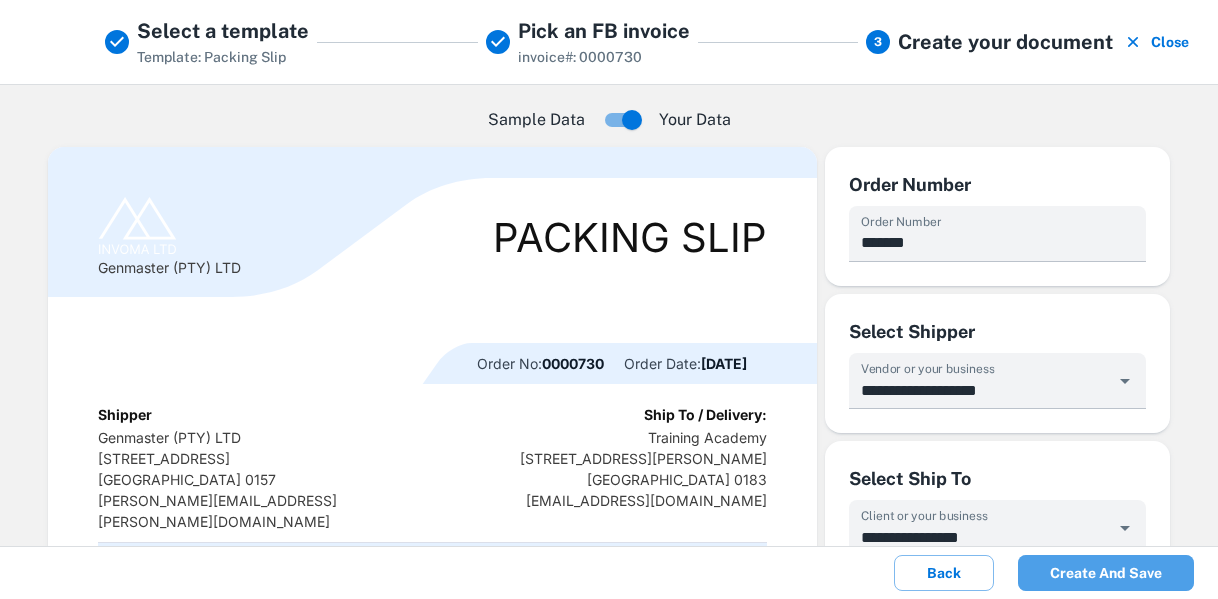 click on "Create and save" at bounding box center (1106, 573) 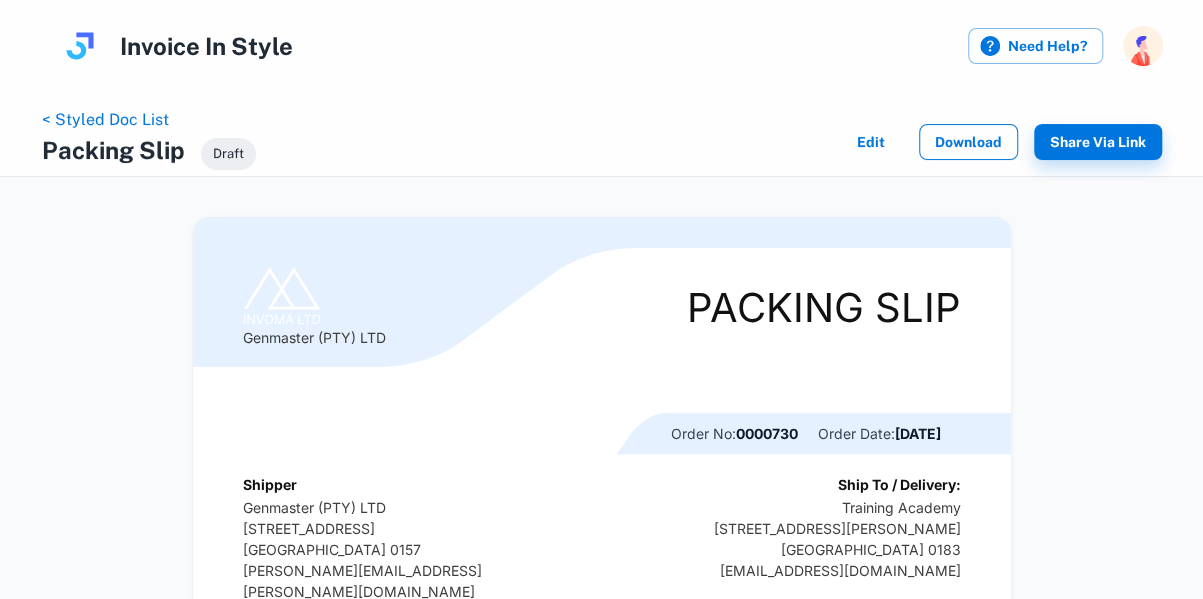 click on "Download" at bounding box center (968, 142) 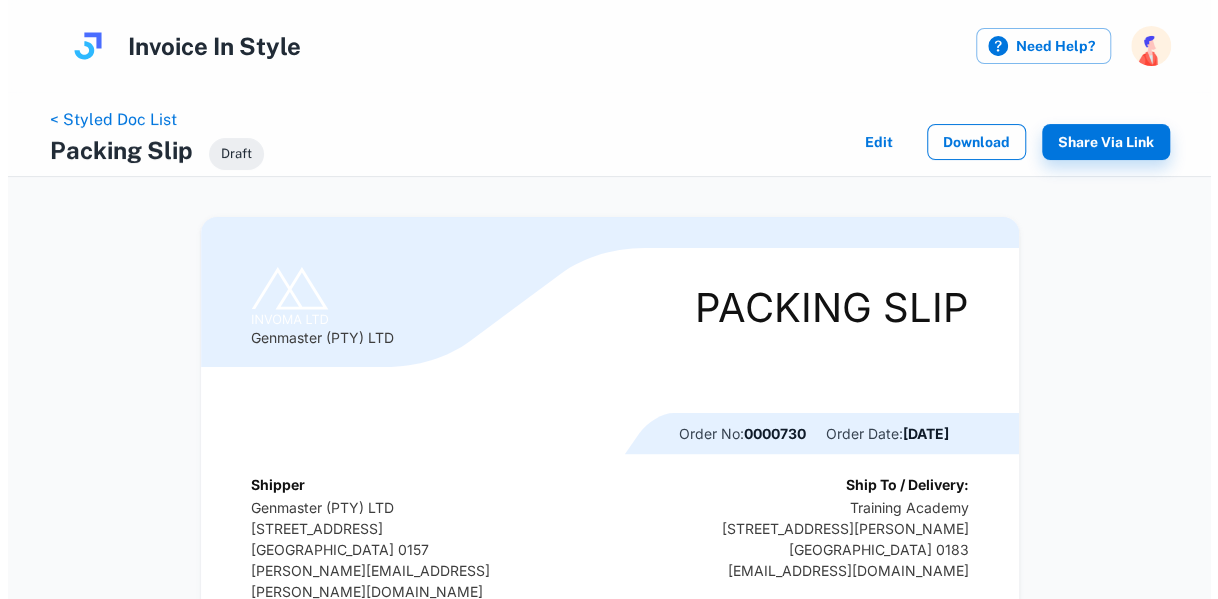 scroll, scrollTop: 0, scrollLeft: 0, axis: both 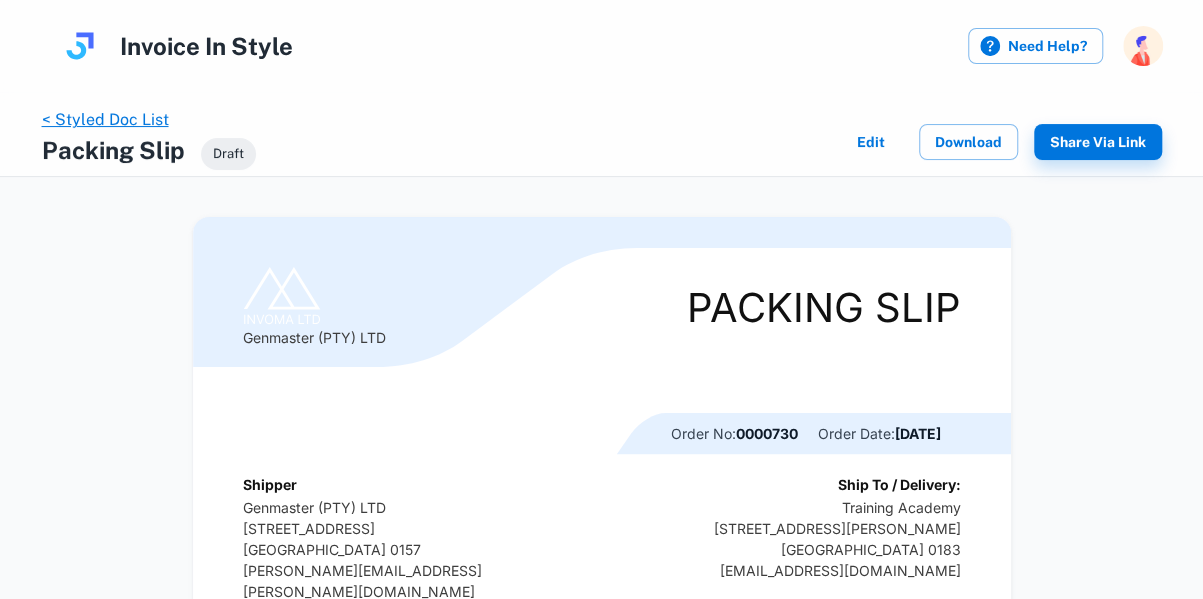 click on "< Styled Doc List" at bounding box center [105, 119] 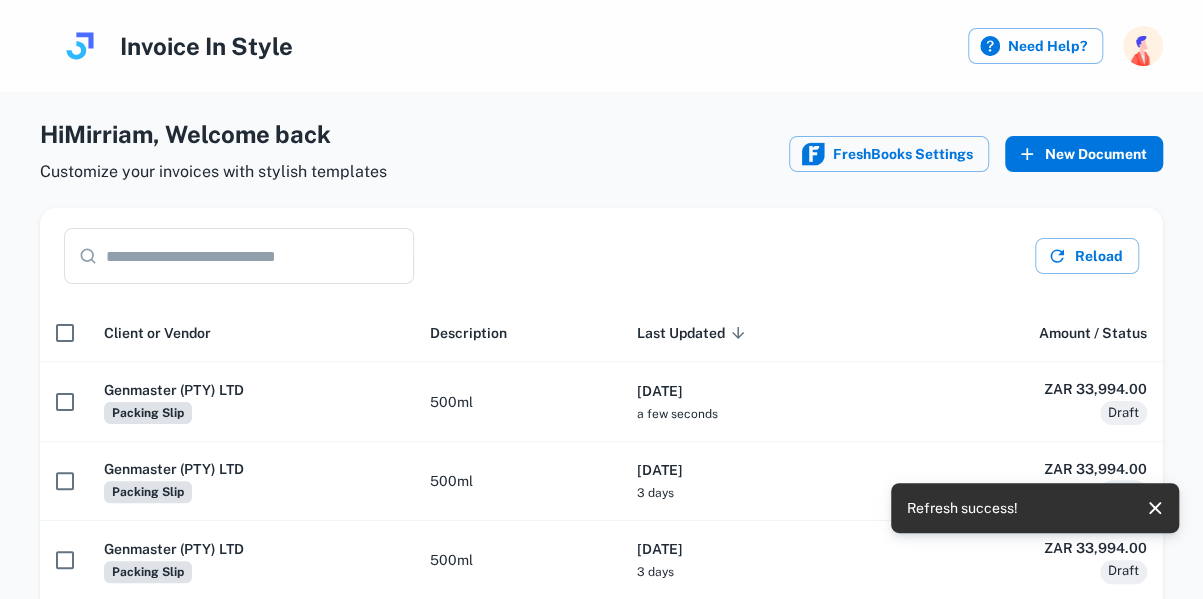 click on "New Document" at bounding box center (1084, 154) 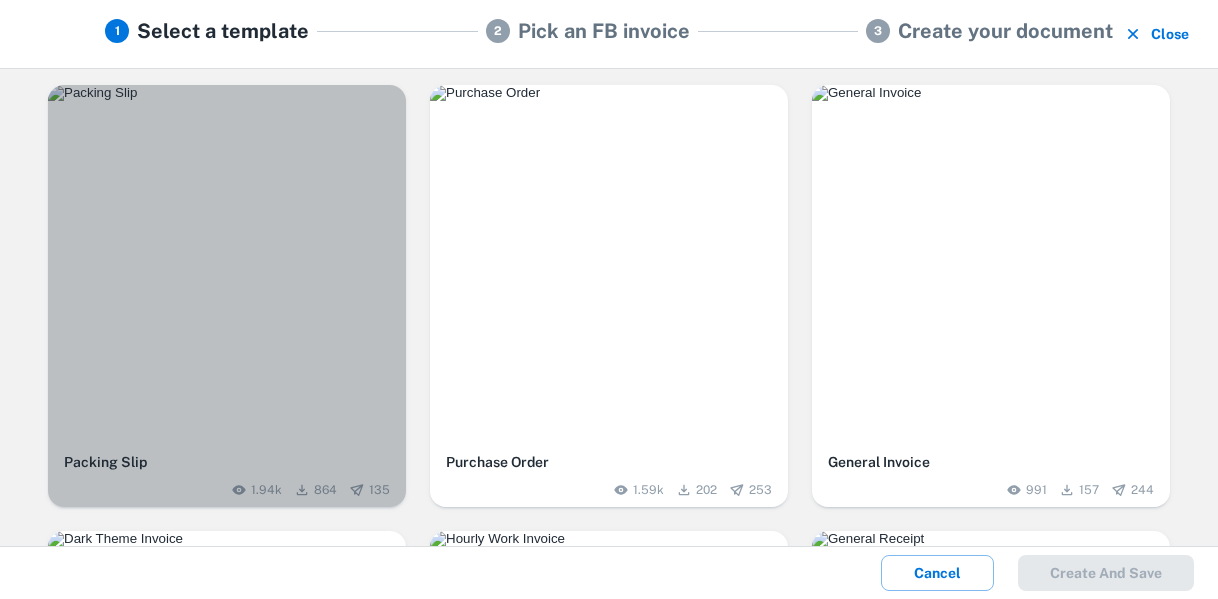 click at bounding box center (227, 264) 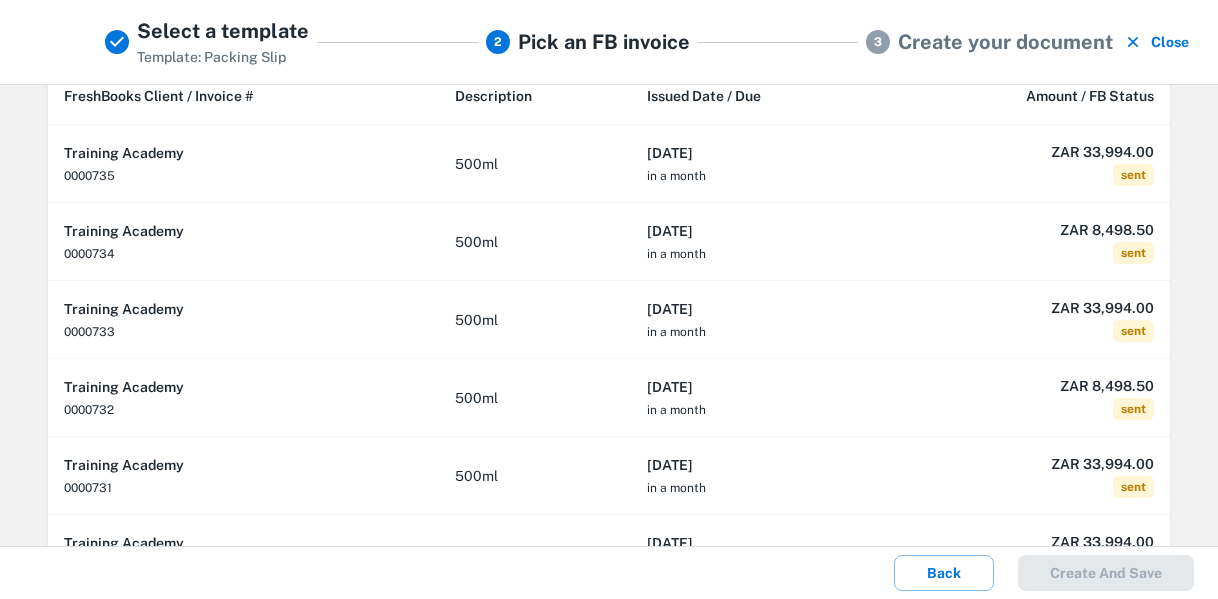 scroll, scrollTop: 160, scrollLeft: 0, axis: vertical 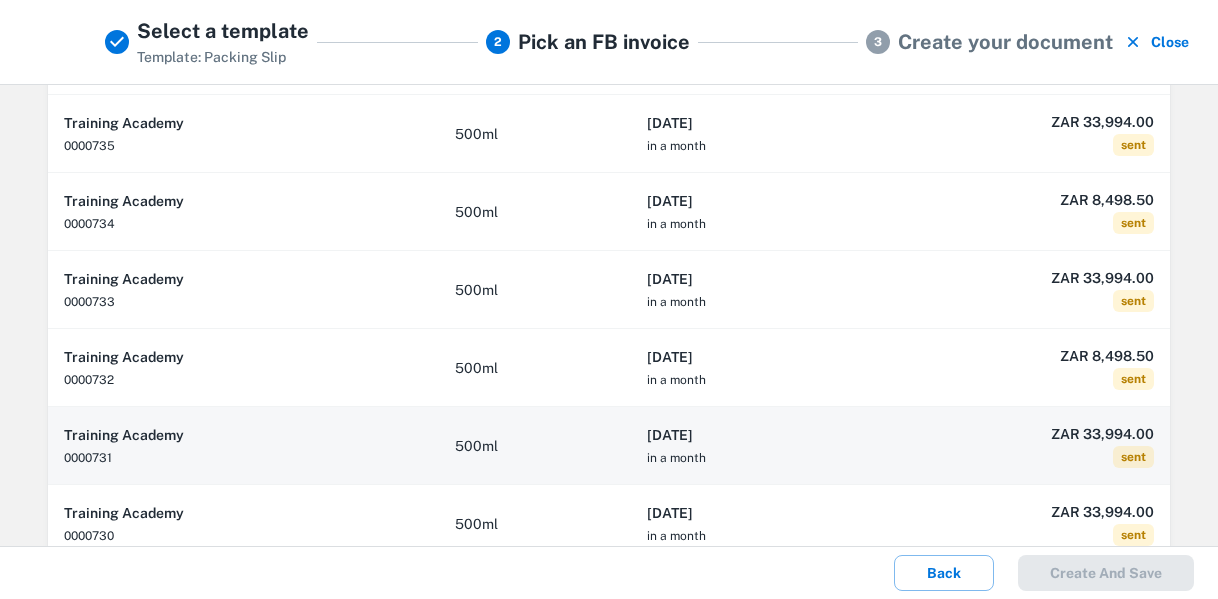 click on "[DATE]" at bounding box center [759, 435] 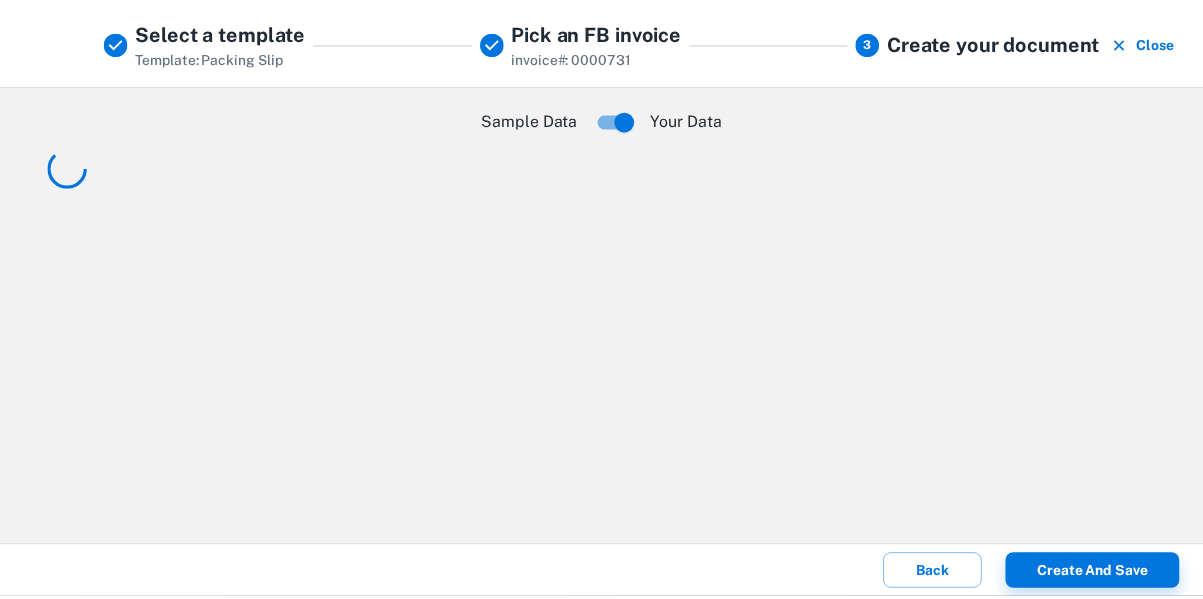 scroll, scrollTop: 0, scrollLeft: 0, axis: both 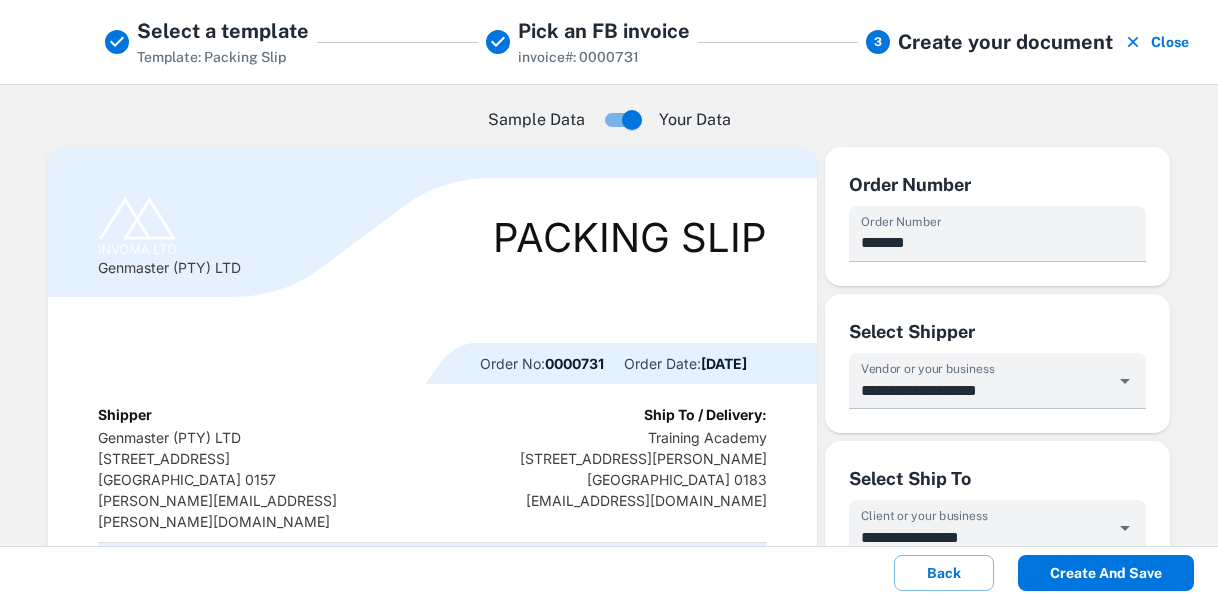click on "Create and save" at bounding box center [1106, 573] 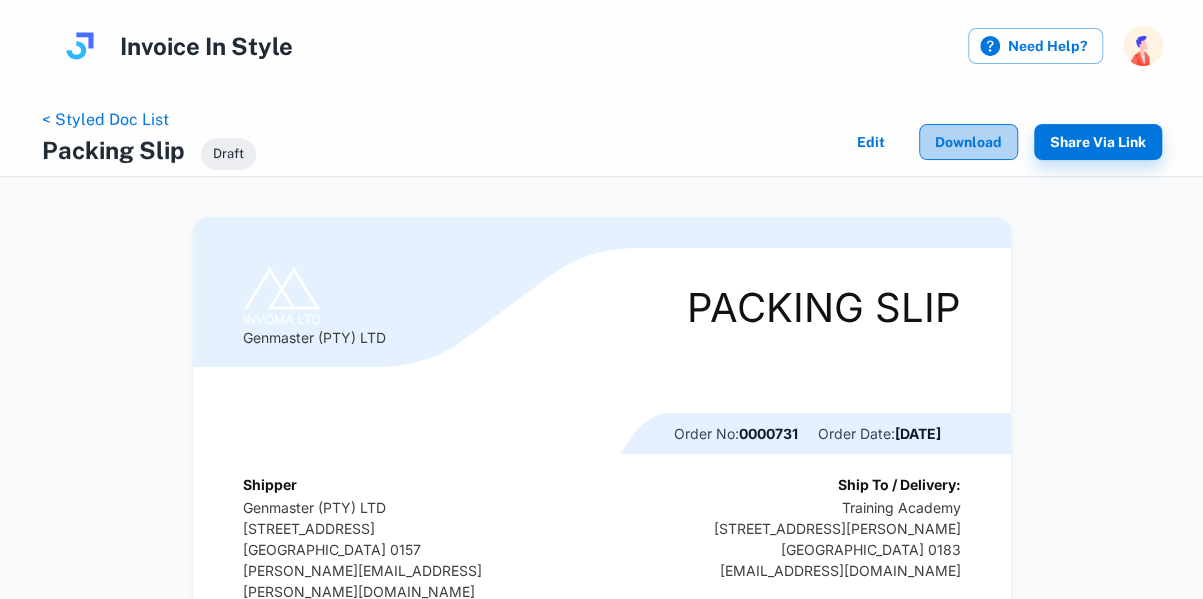 click on "Download" at bounding box center (968, 142) 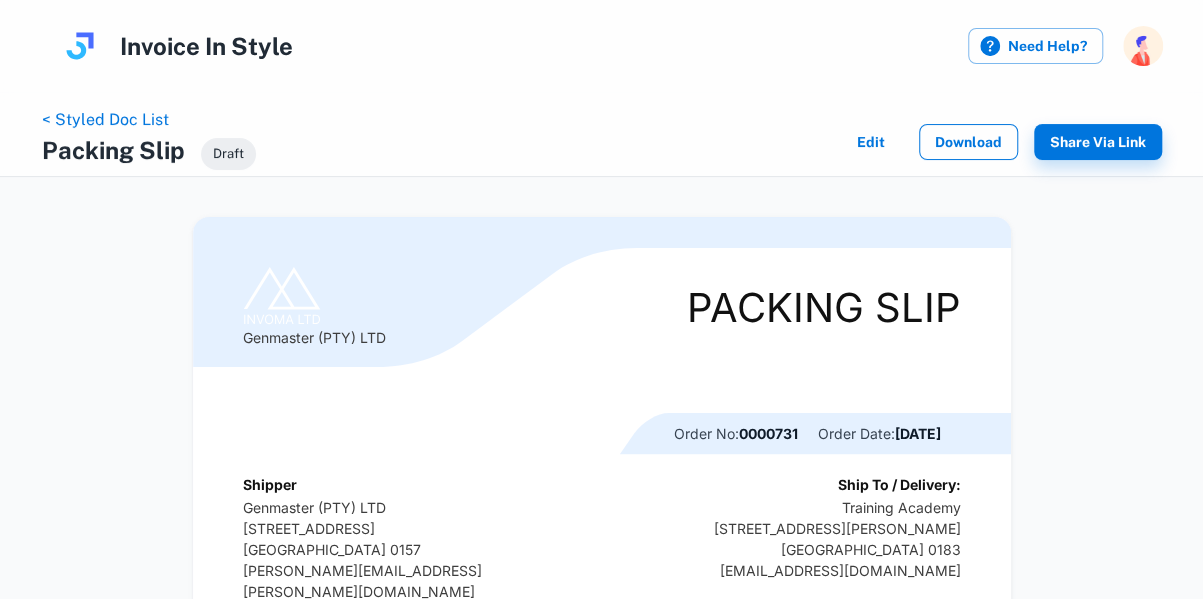 scroll, scrollTop: 0, scrollLeft: 0, axis: both 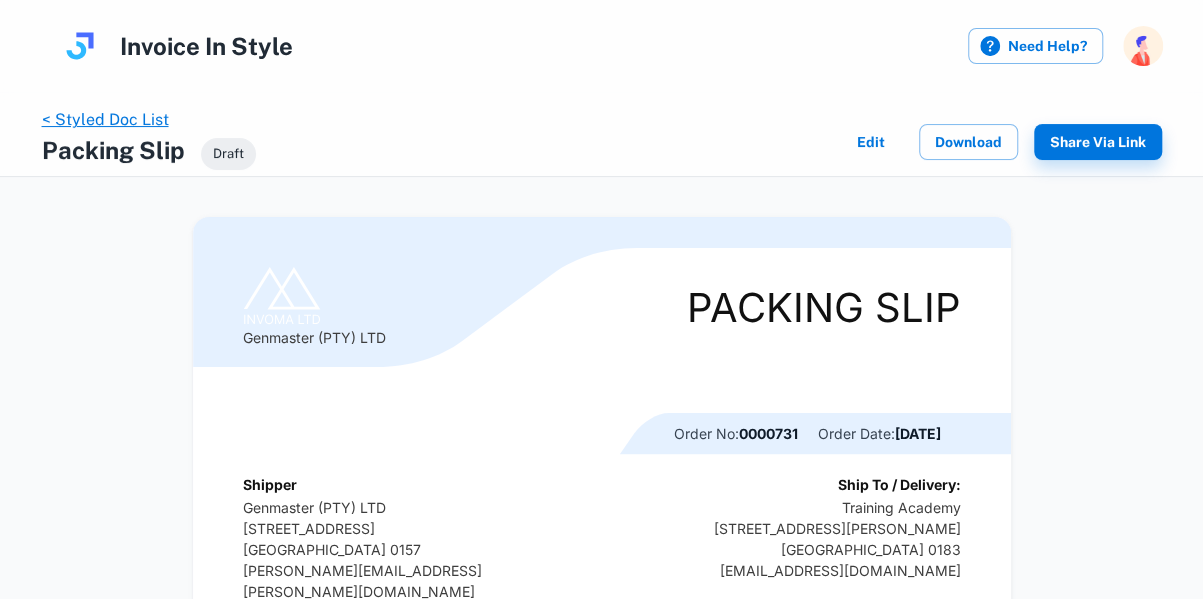 click on "< Styled Doc List" at bounding box center (105, 119) 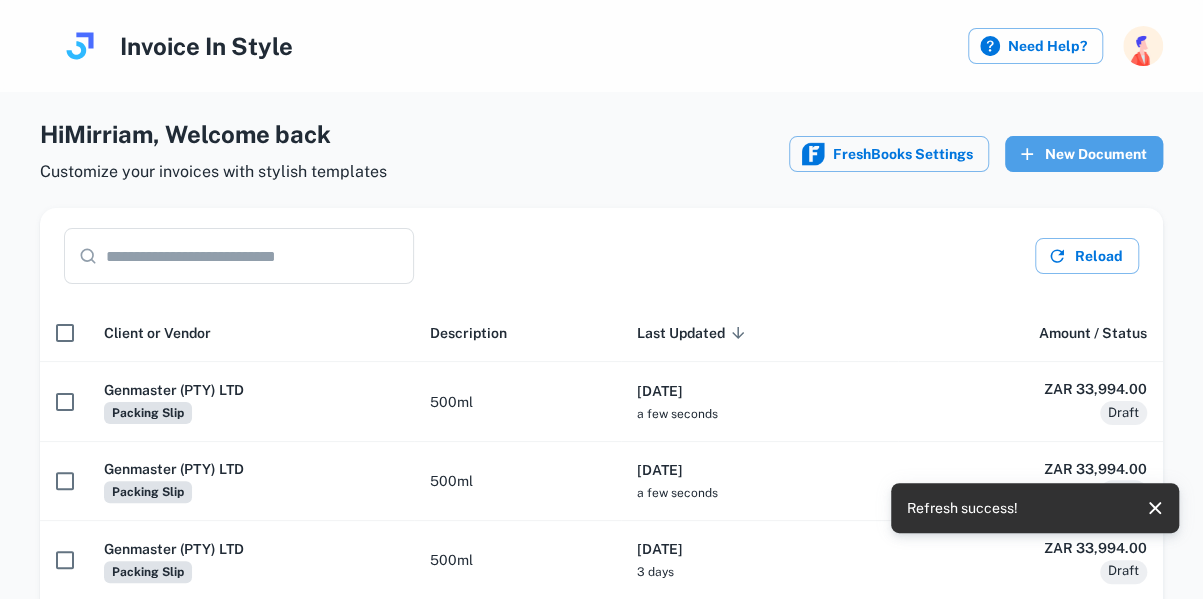 click on "New Document" at bounding box center [1084, 154] 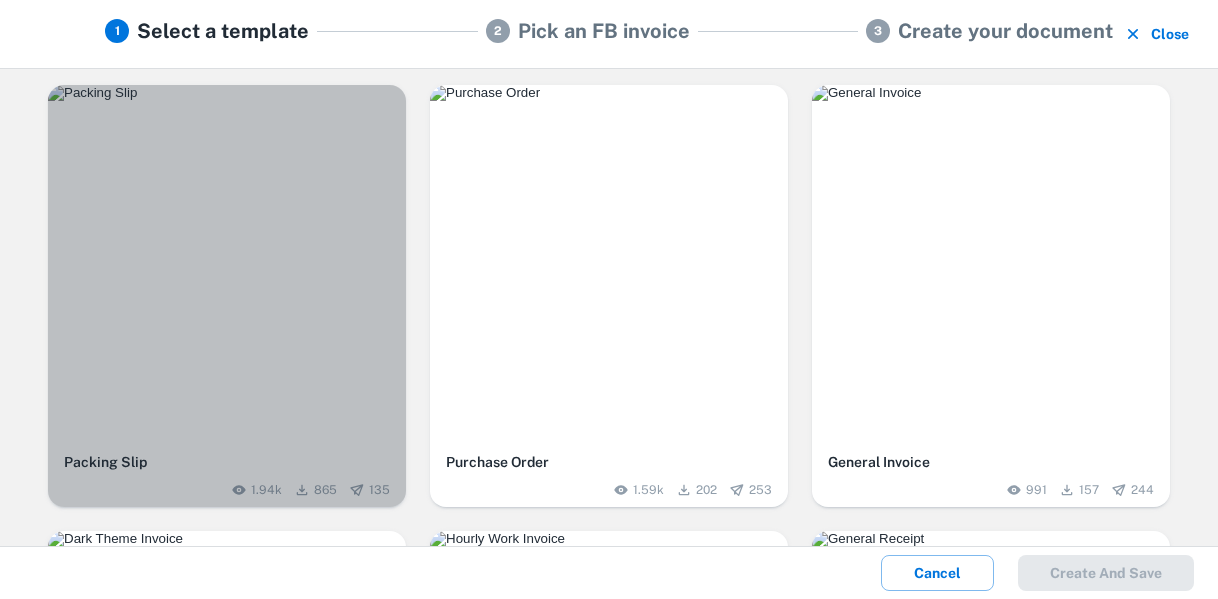 click at bounding box center [227, 264] 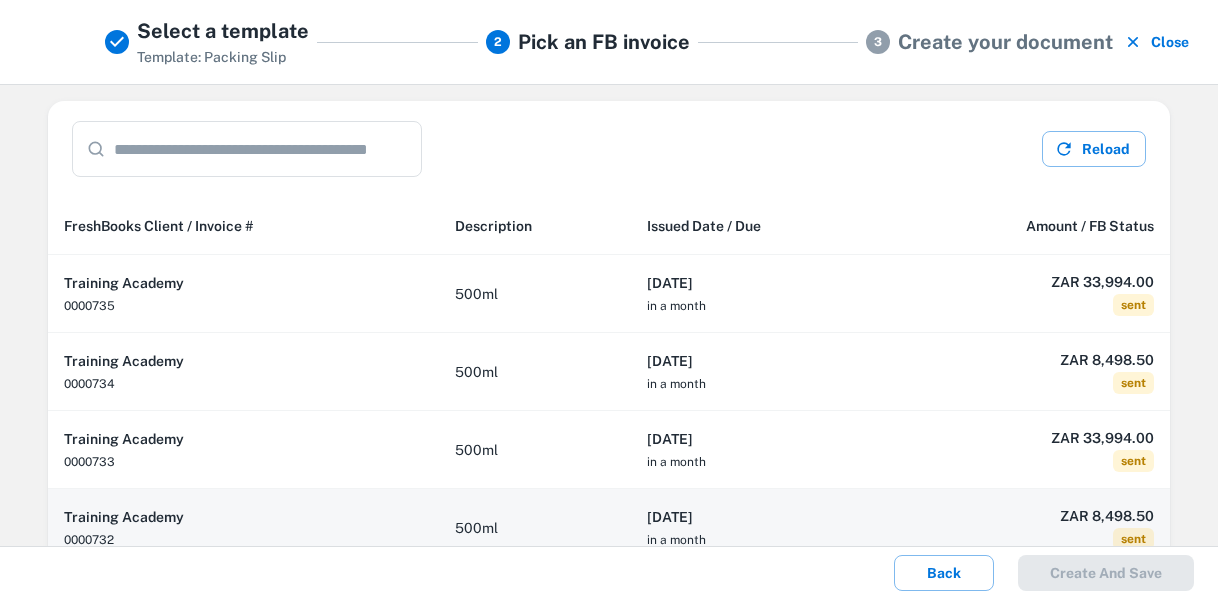 click on "[DATE]" at bounding box center (759, 517) 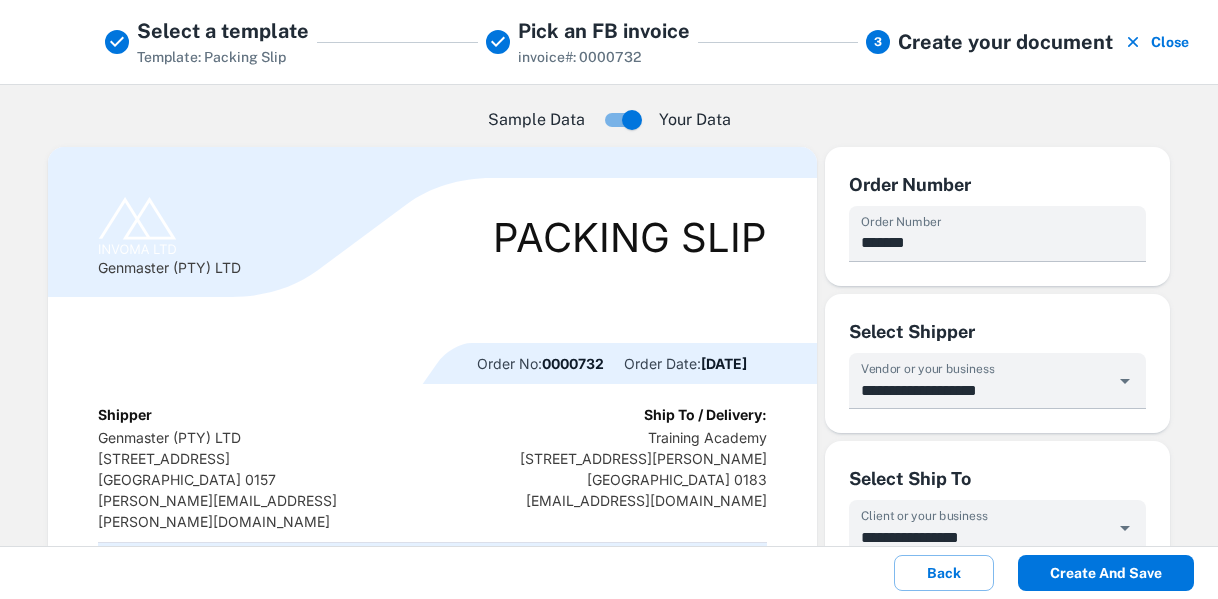click on "Create and save" at bounding box center [1106, 573] 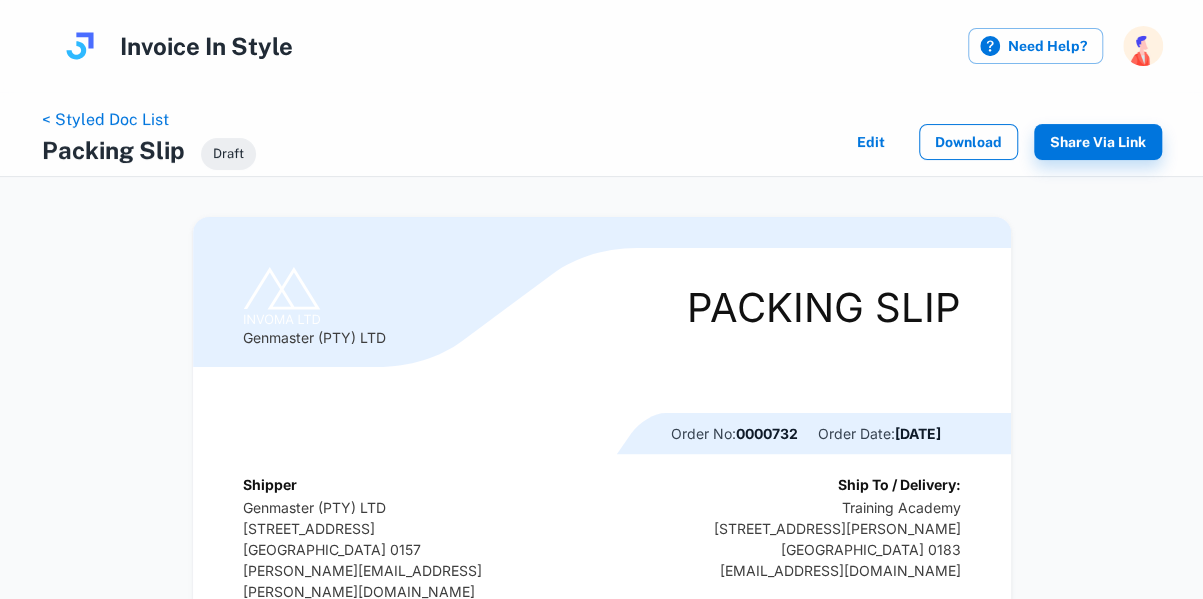 click on "Download" at bounding box center (968, 142) 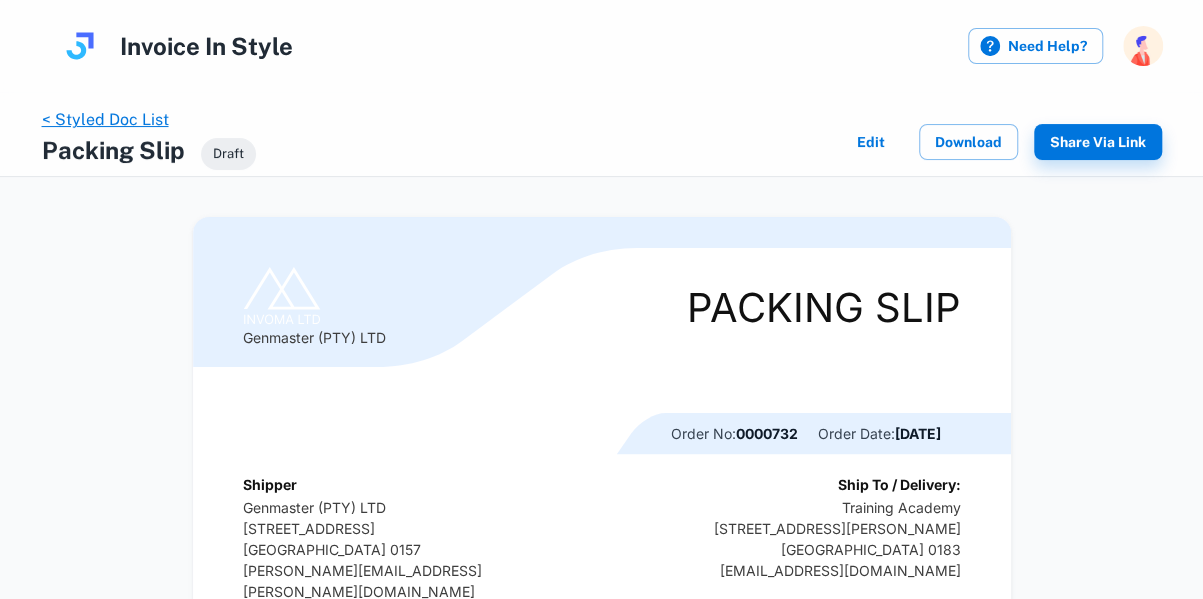click on "< Styled Doc List" at bounding box center (105, 119) 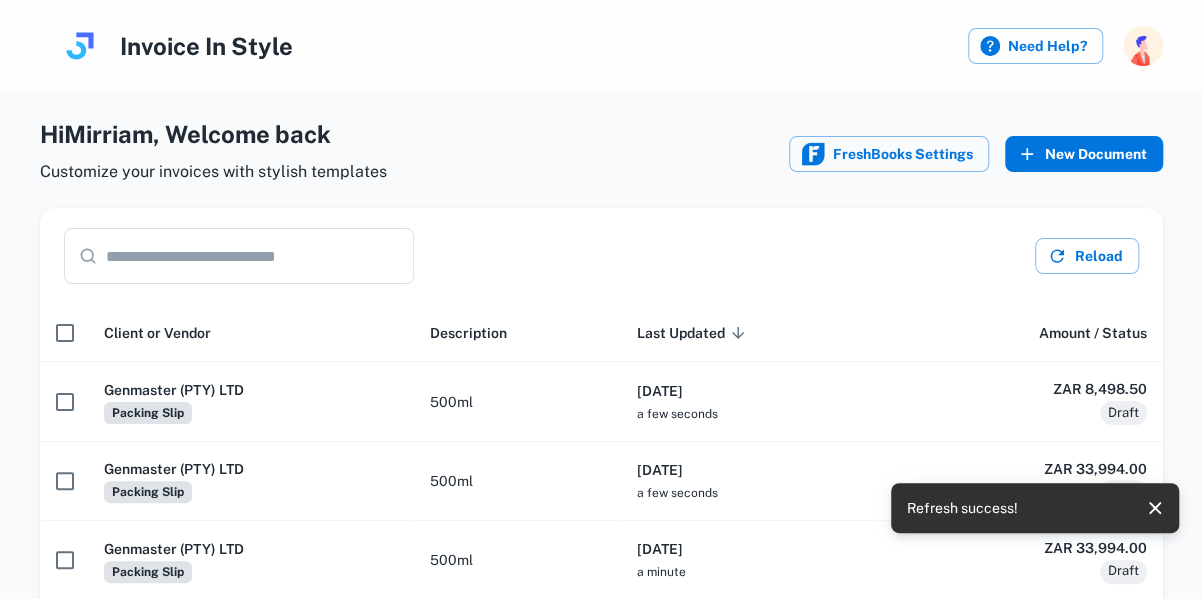 click on "New Document" at bounding box center (1084, 154) 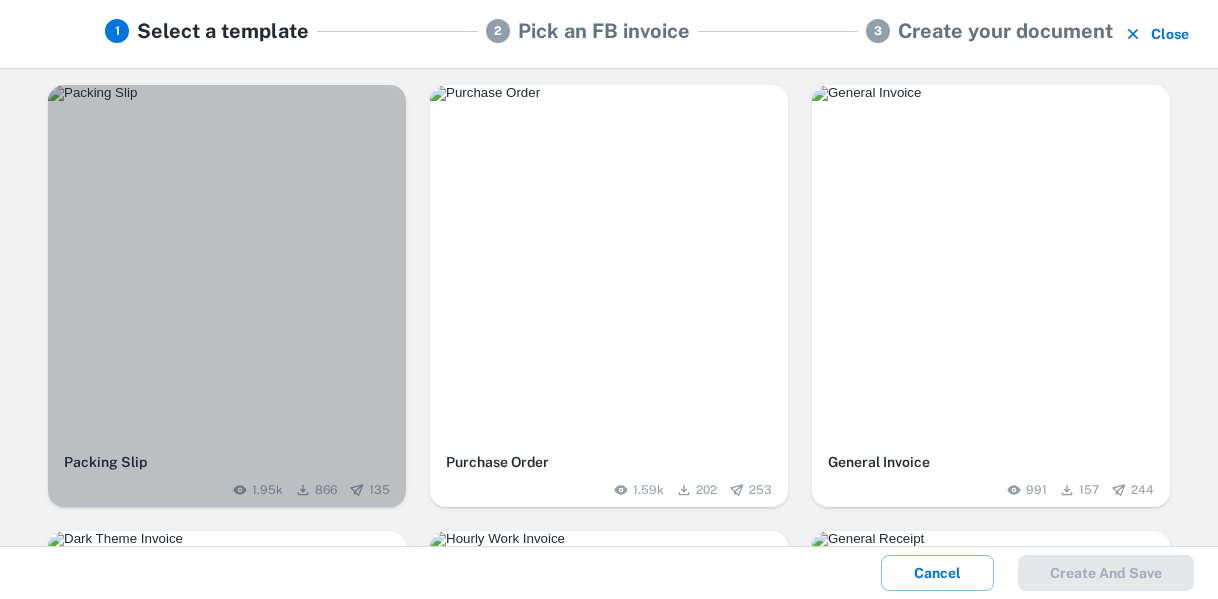 click at bounding box center [227, 93] 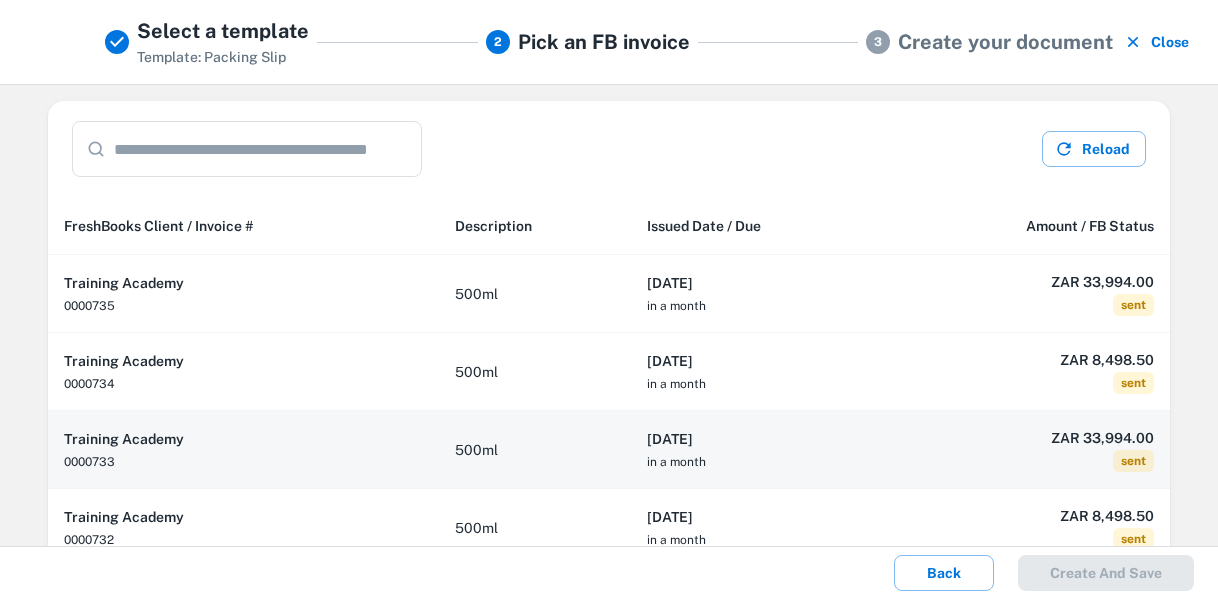click on "ZAR 33,994.00 sent" at bounding box center (1029, 450) 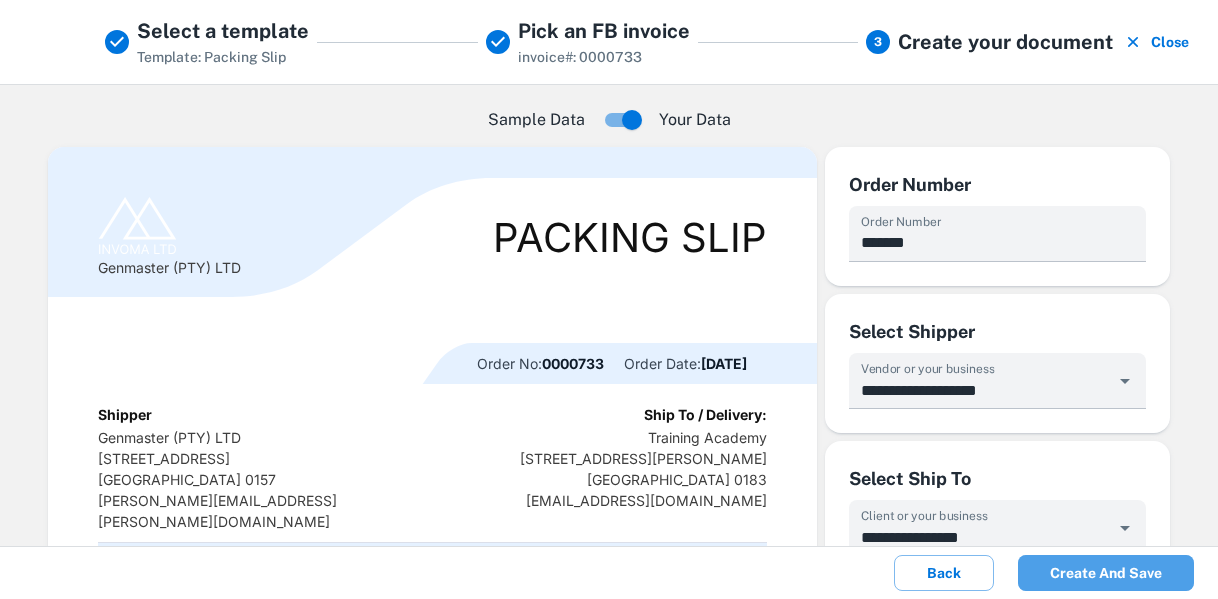click on "Create and save" at bounding box center [1106, 573] 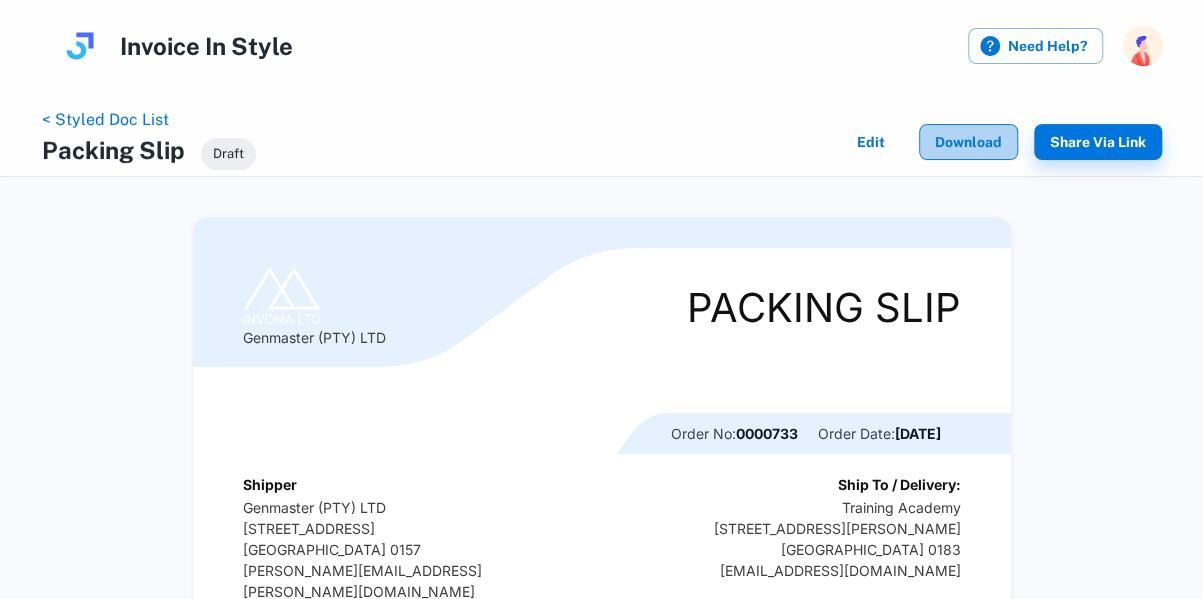click on "Download" at bounding box center [968, 142] 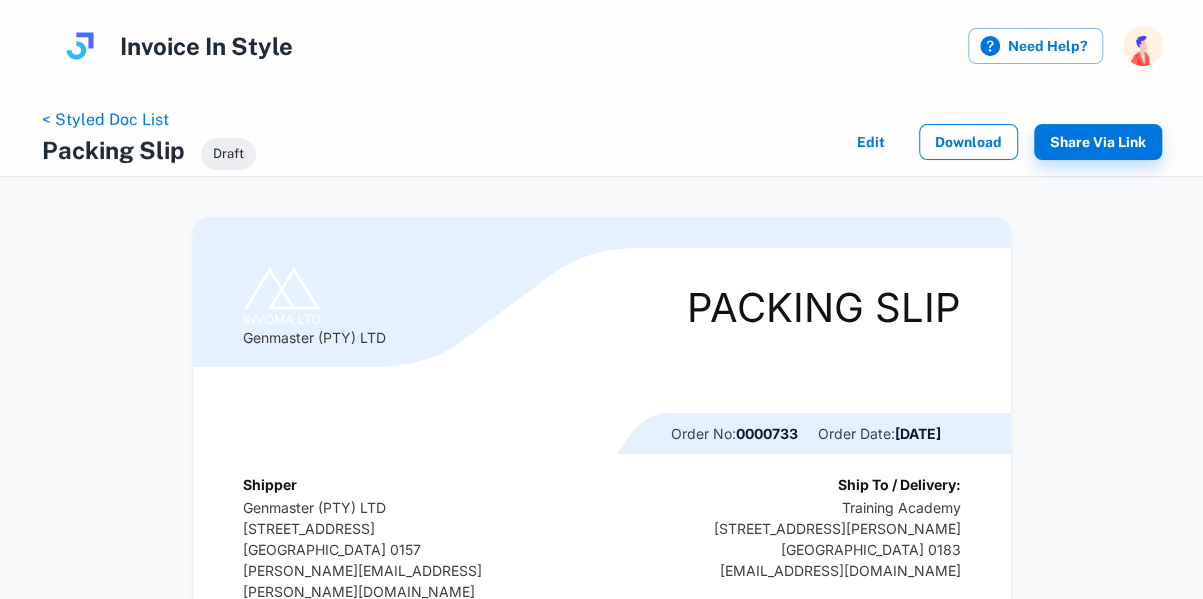 scroll, scrollTop: 0, scrollLeft: 0, axis: both 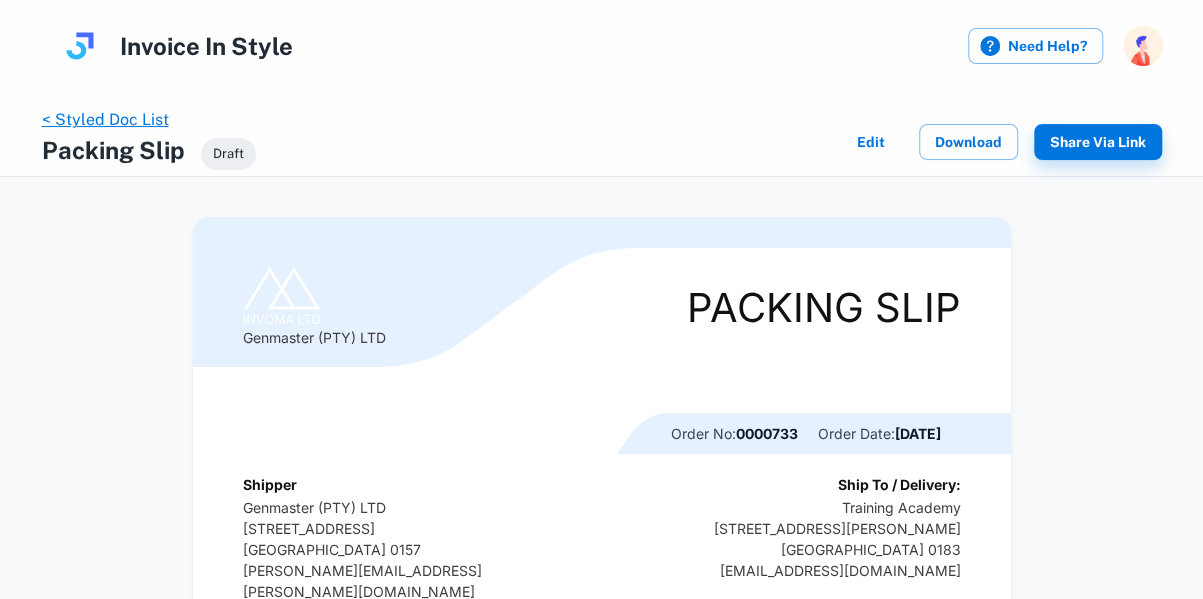 click on "< Styled Doc List" at bounding box center (105, 119) 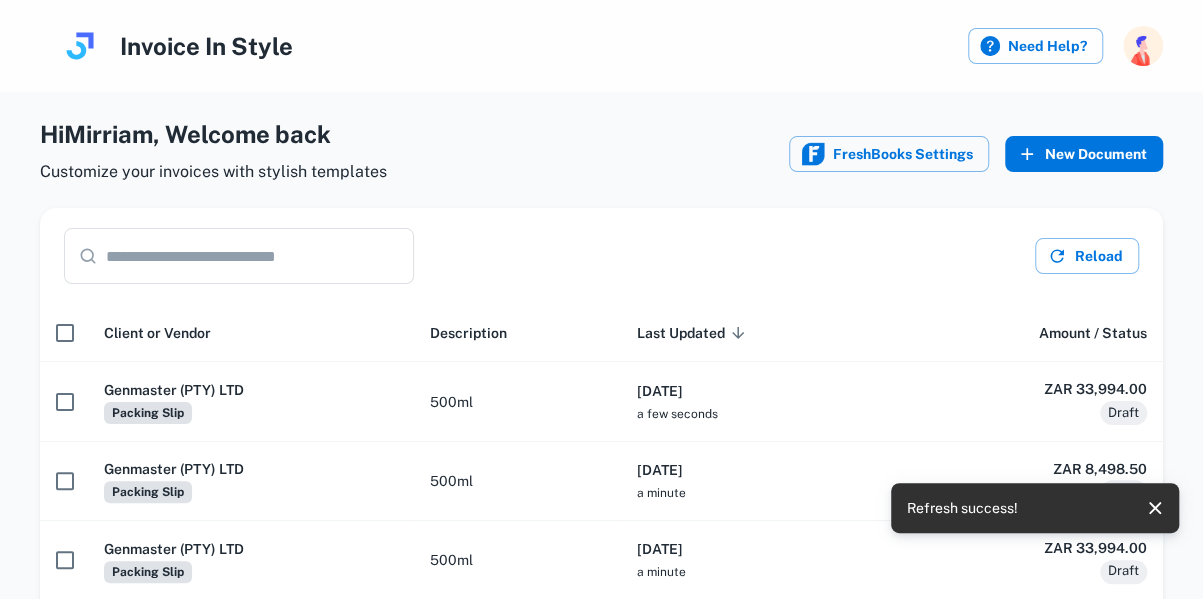 click on "New Document" at bounding box center (1084, 154) 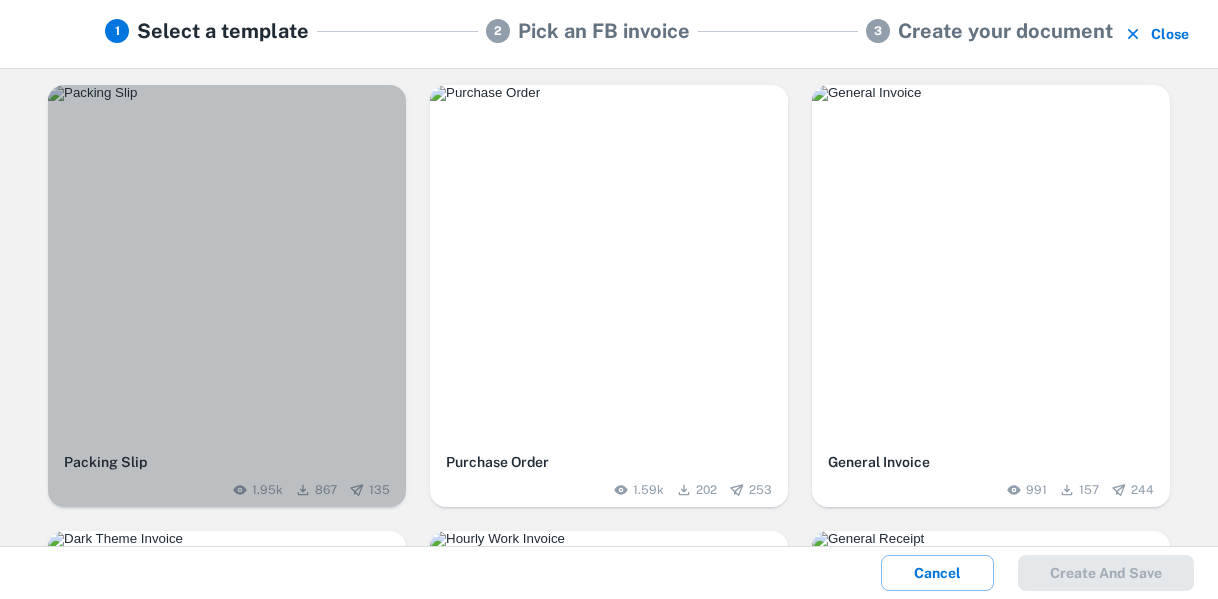 click at bounding box center (227, 264) 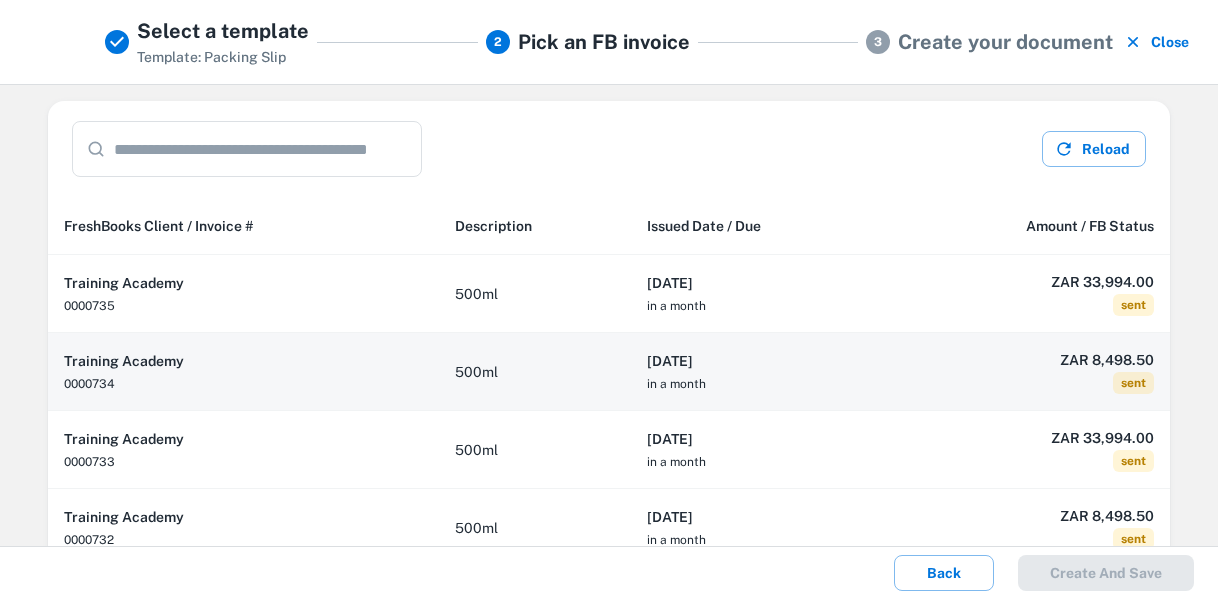 click on "[DATE]" at bounding box center (759, 361) 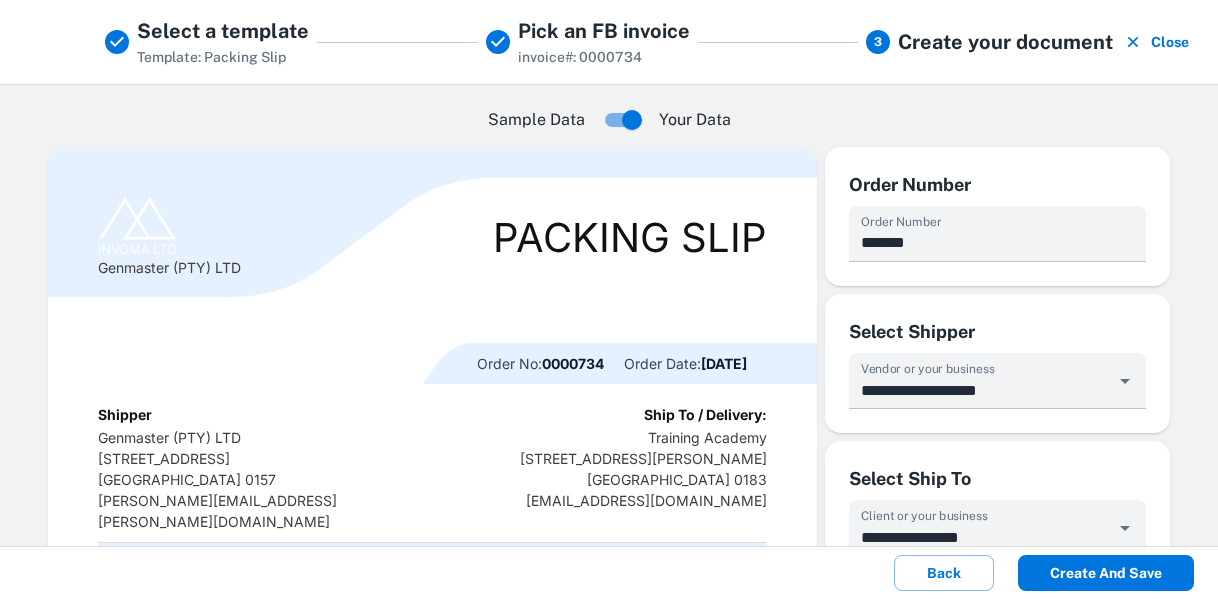 click on "Create and save" at bounding box center (1106, 573) 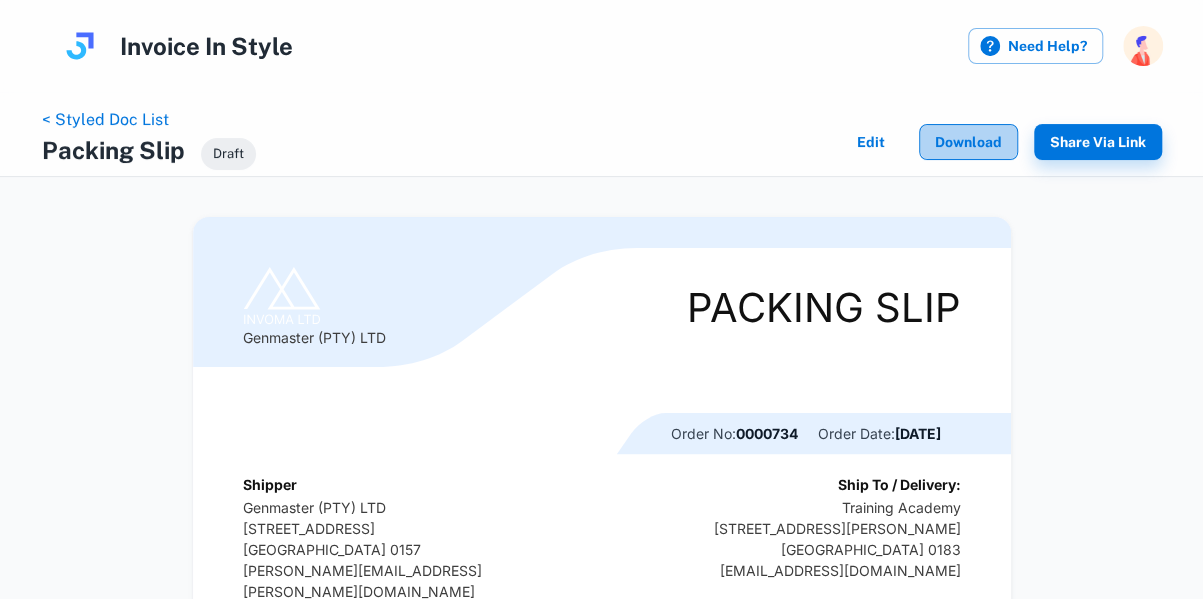 click on "Download" at bounding box center (968, 142) 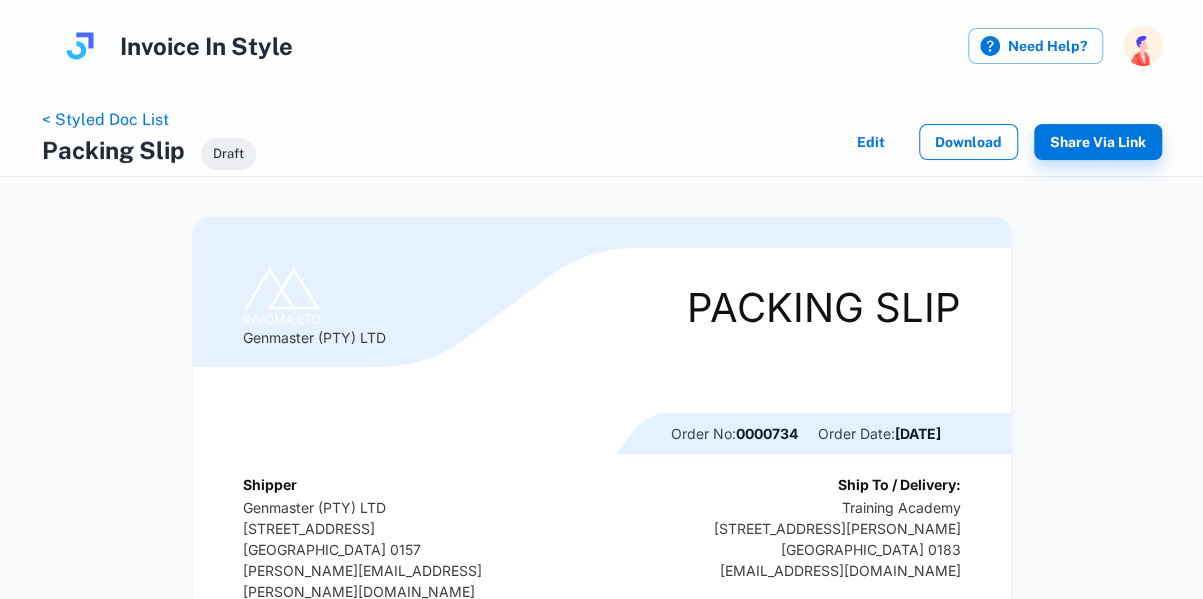 scroll, scrollTop: 0, scrollLeft: 0, axis: both 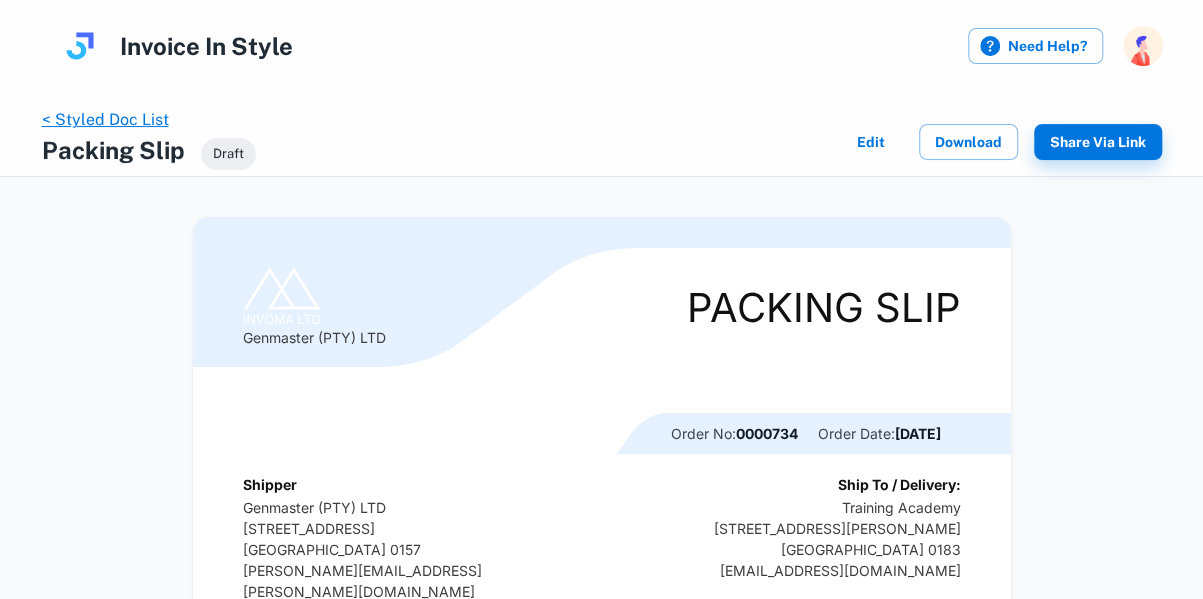 click on "< Styled Doc List" at bounding box center [105, 119] 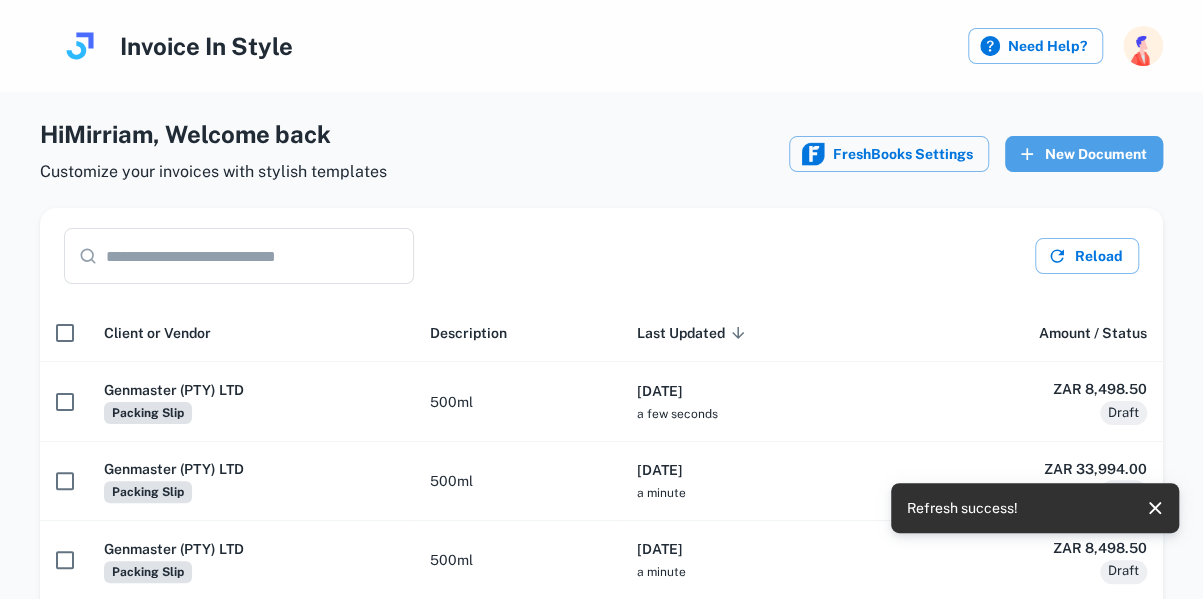 click on "New Document" at bounding box center [1084, 154] 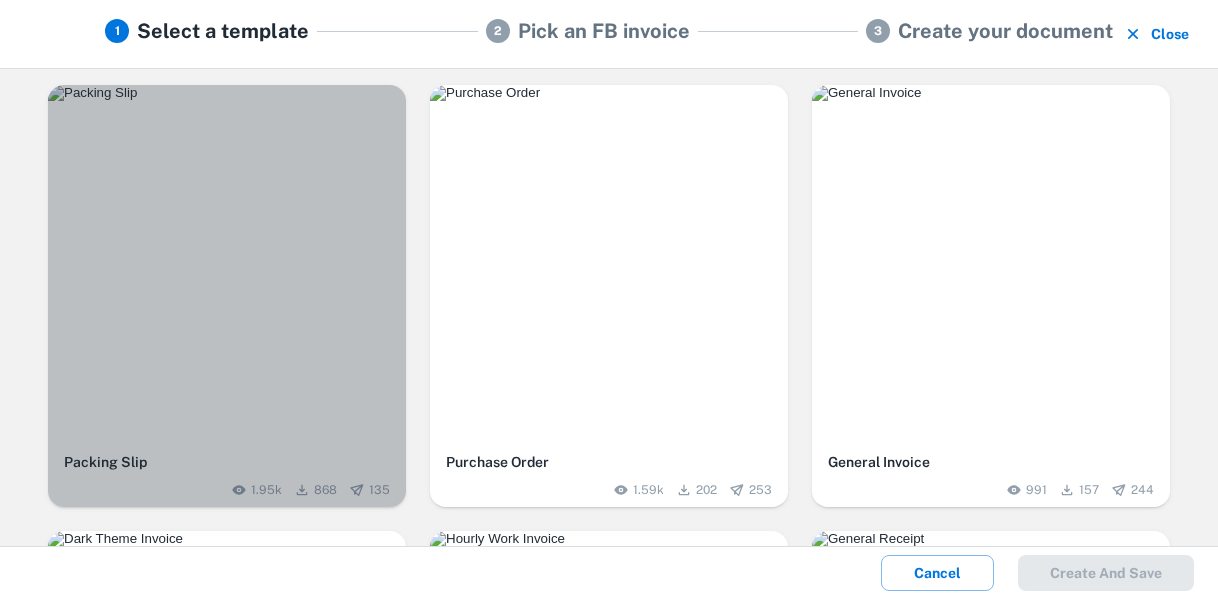 click at bounding box center [227, 93] 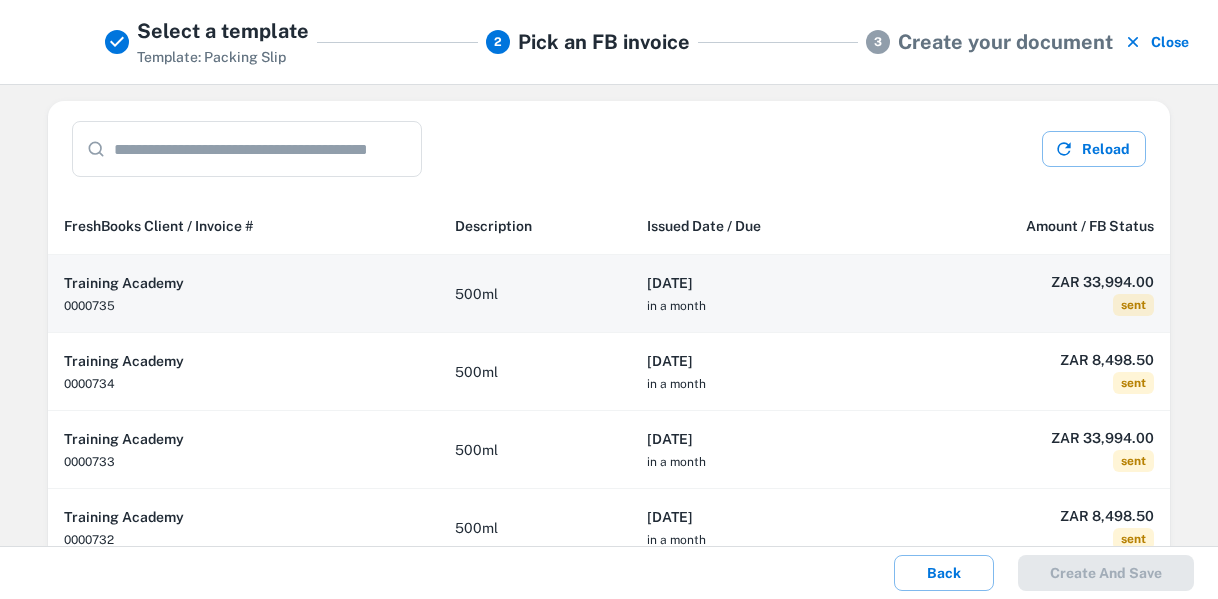 click on "[DATE]" at bounding box center (759, 283) 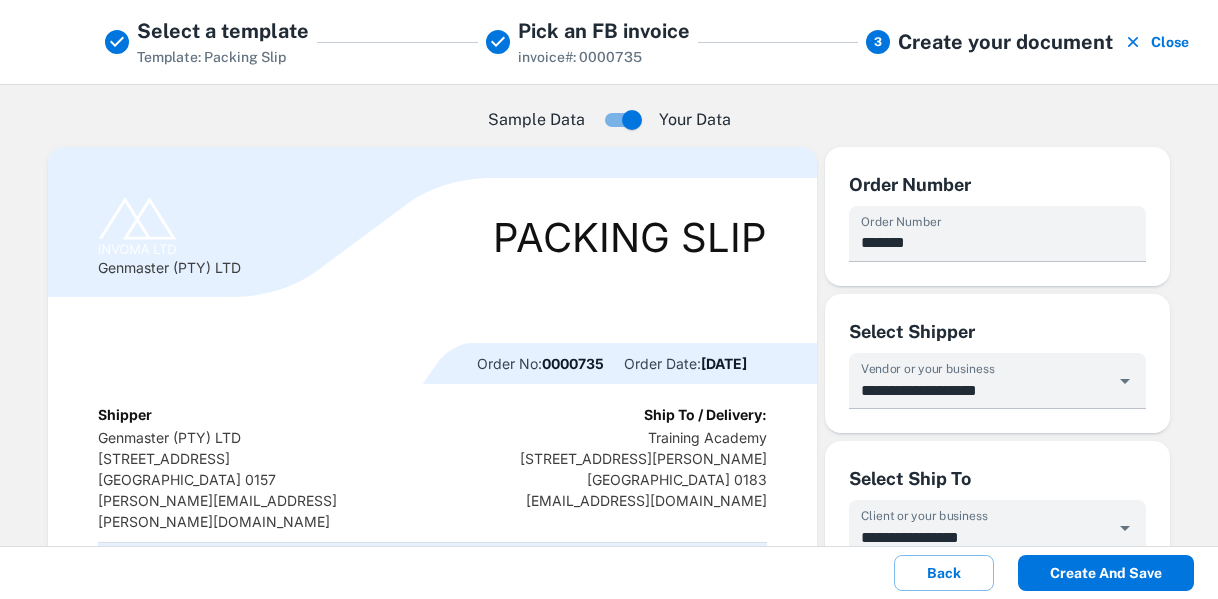 click on "Create and save" at bounding box center [1106, 573] 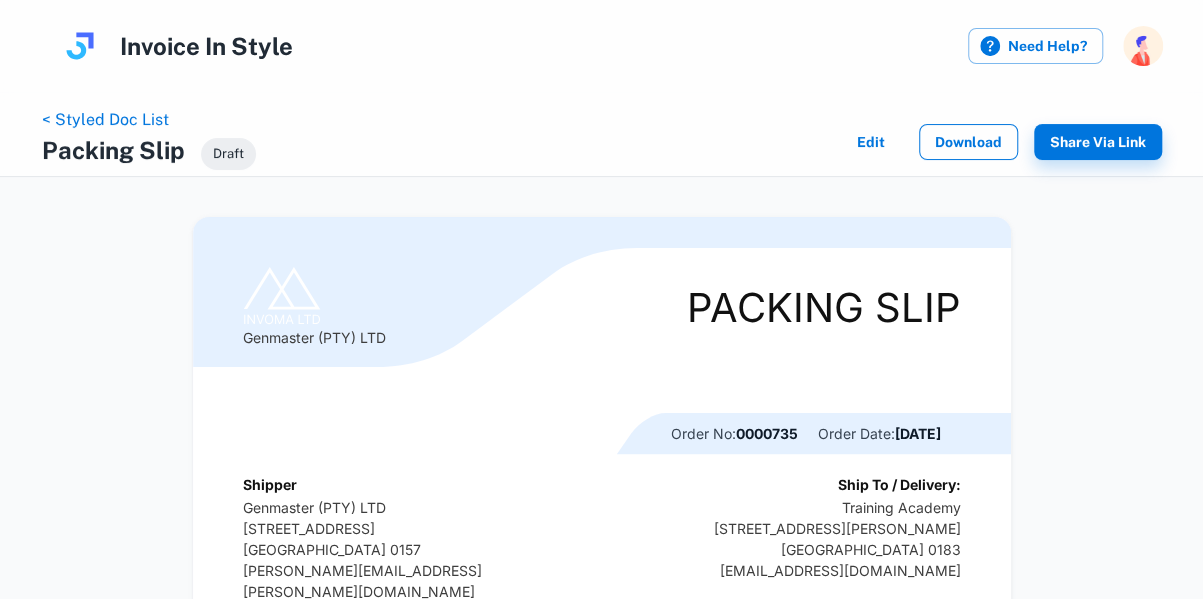 click on "Download" at bounding box center (968, 142) 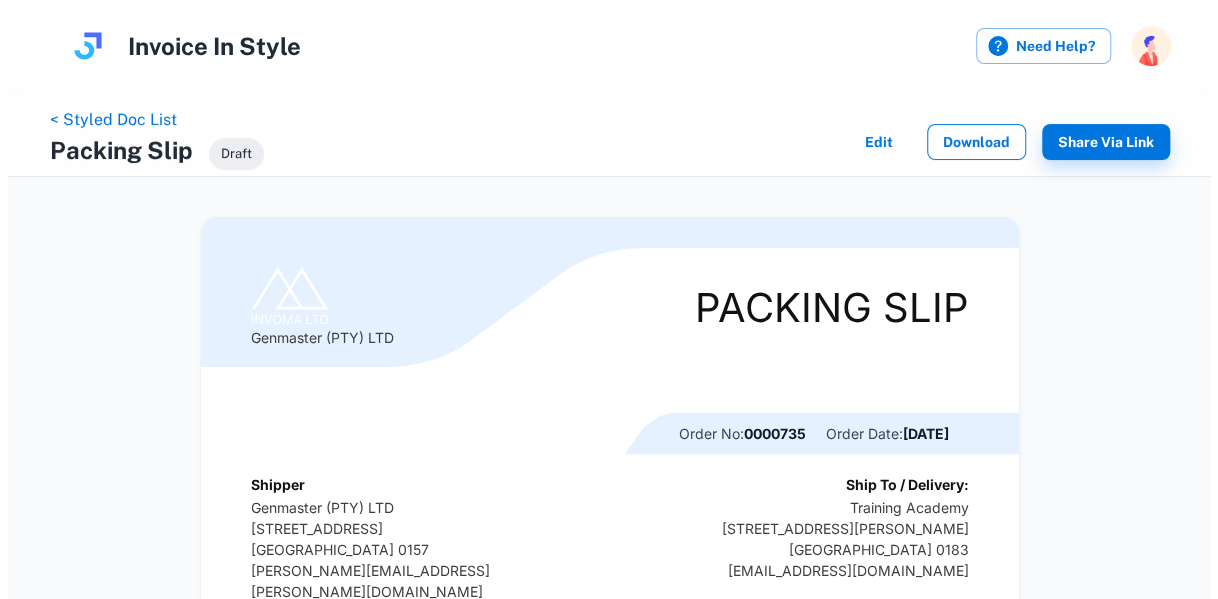 scroll, scrollTop: 0, scrollLeft: 0, axis: both 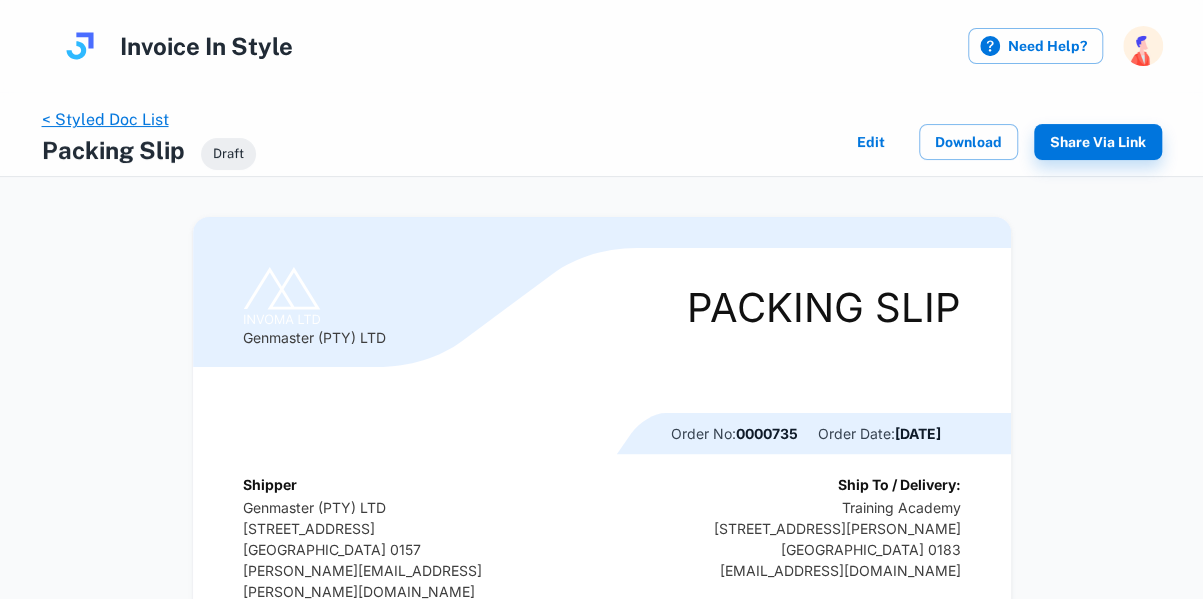 click on "< Styled Doc List" at bounding box center (105, 119) 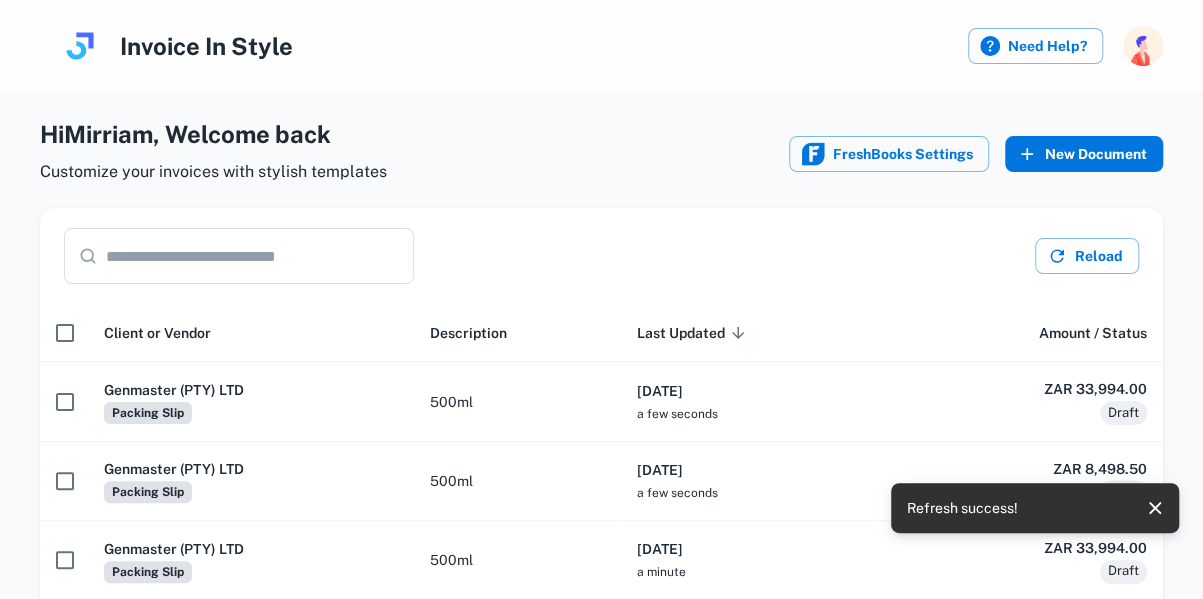click on "New Document" at bounding box center (1084, 154) 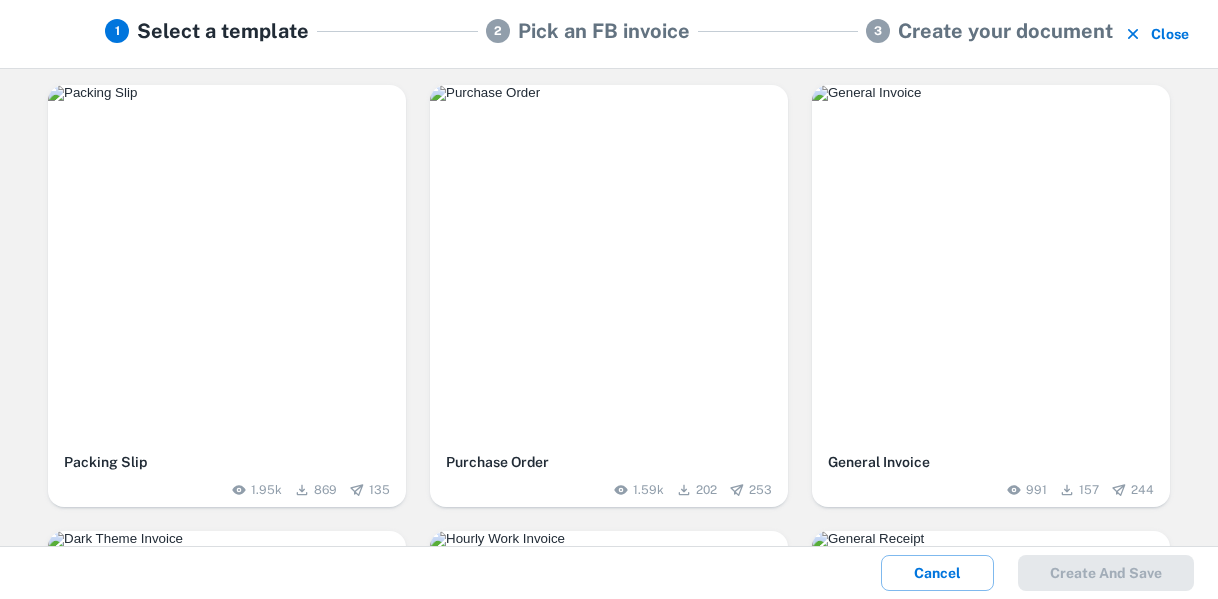 click at bounding box center (227, 93) 